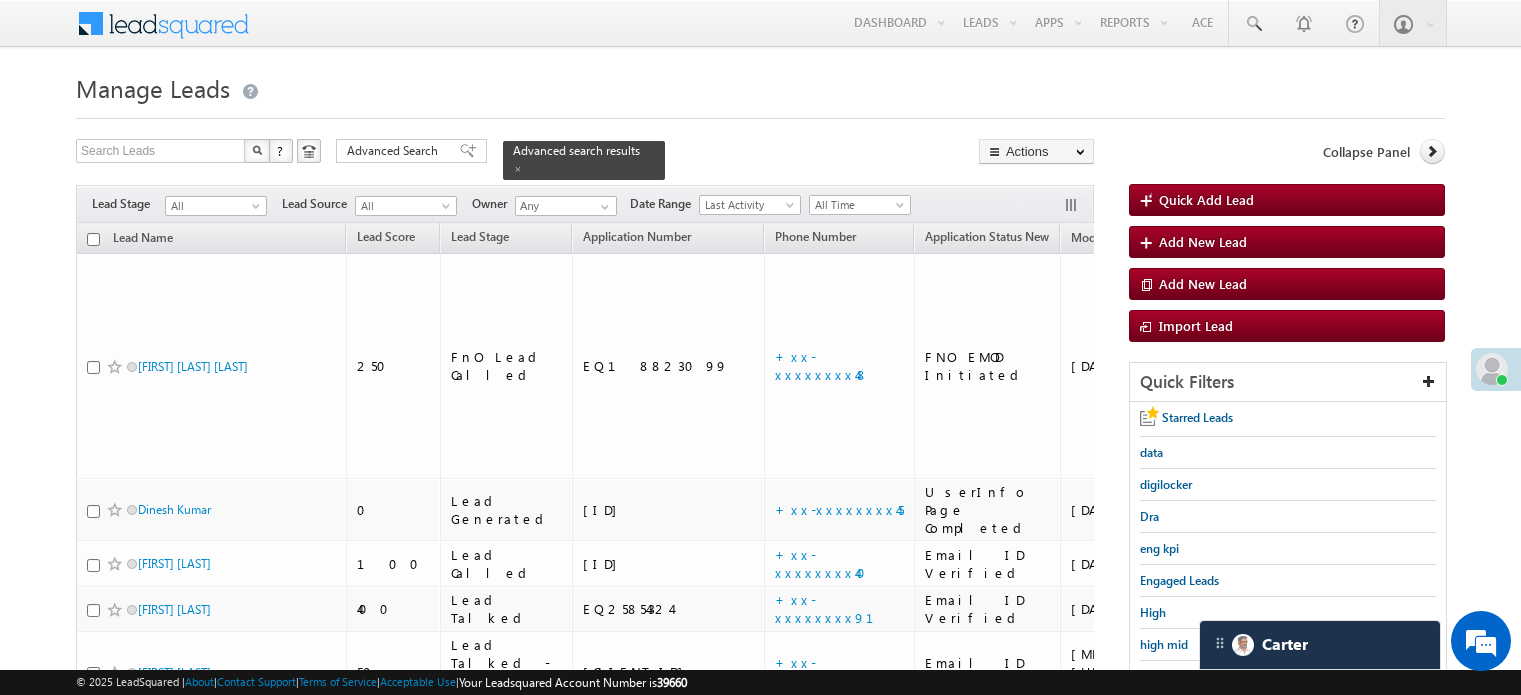 scroll, scrollTop: 129, scrollLeft: 0, axis: vertical 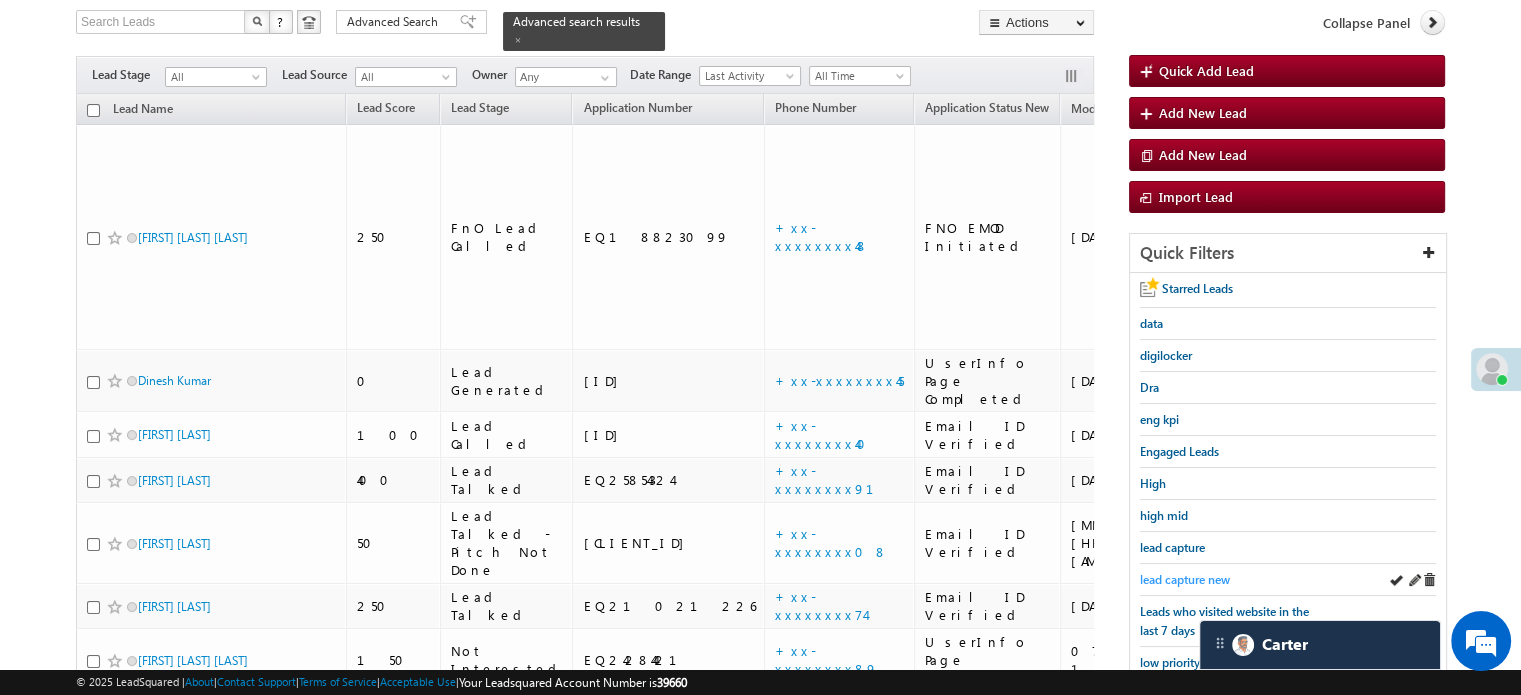 click on "lead capture new" at bounding box center [1185, 579] 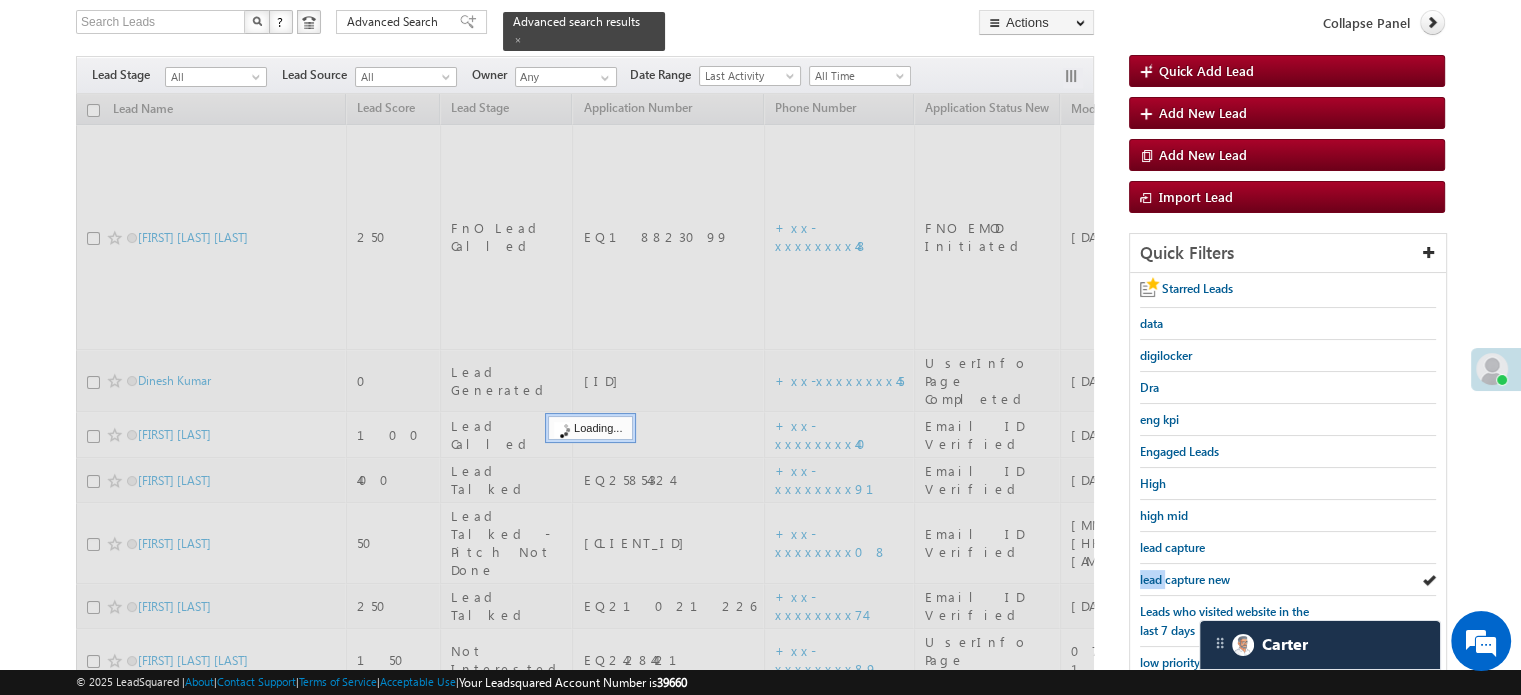 click on "lead capture new" at bounding box center [1185, 579] 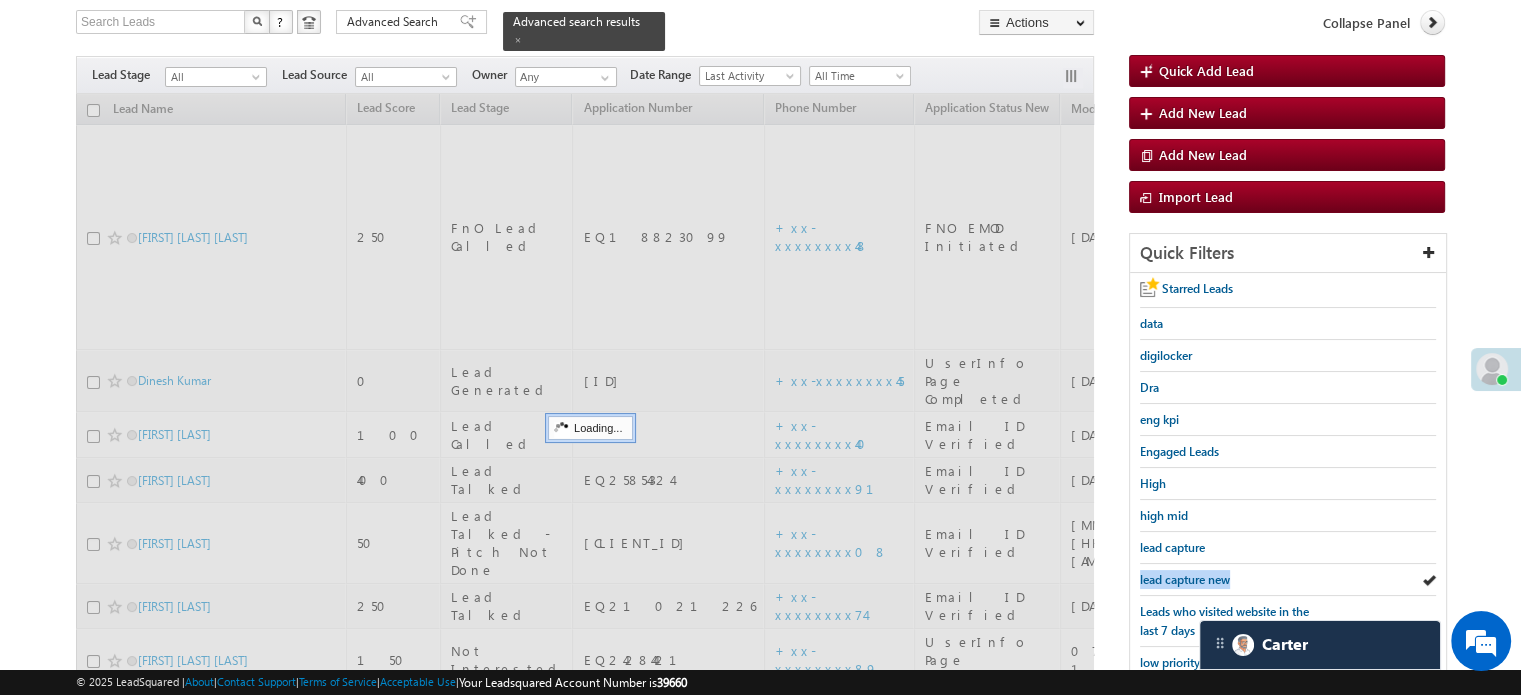 click on "lead capture new" at bounding box center (1185, 579) 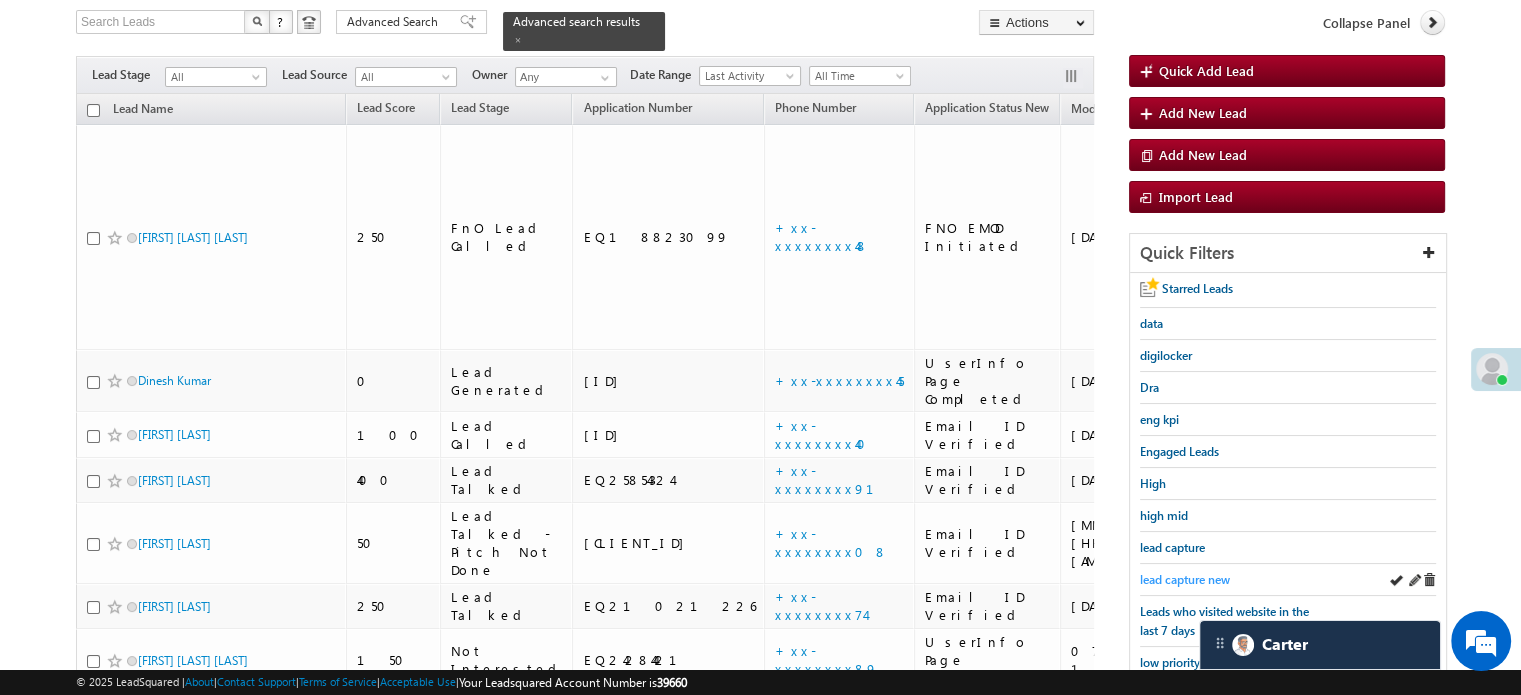 click on "lead capture new" at bounding box center [1185, 579] 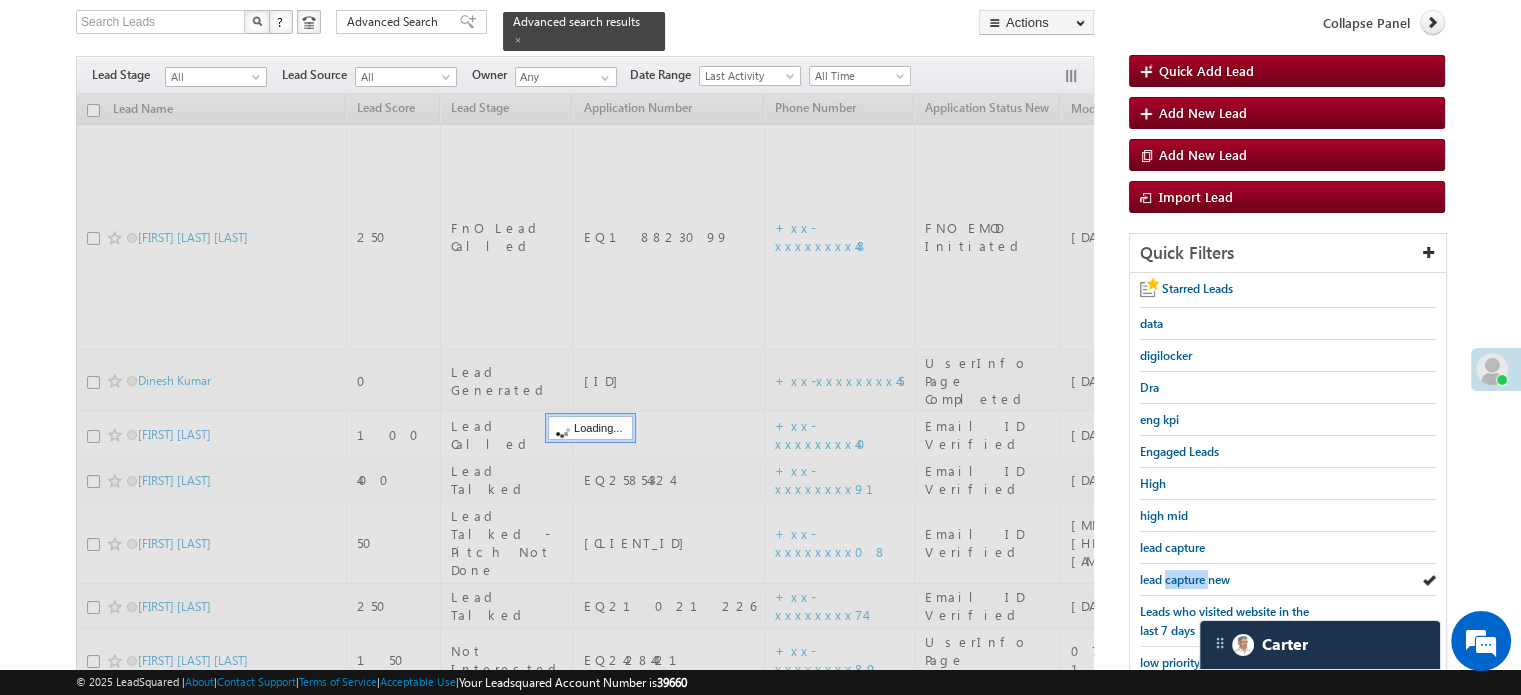 click on "lead capture new" at bounding box center [1185, 579] 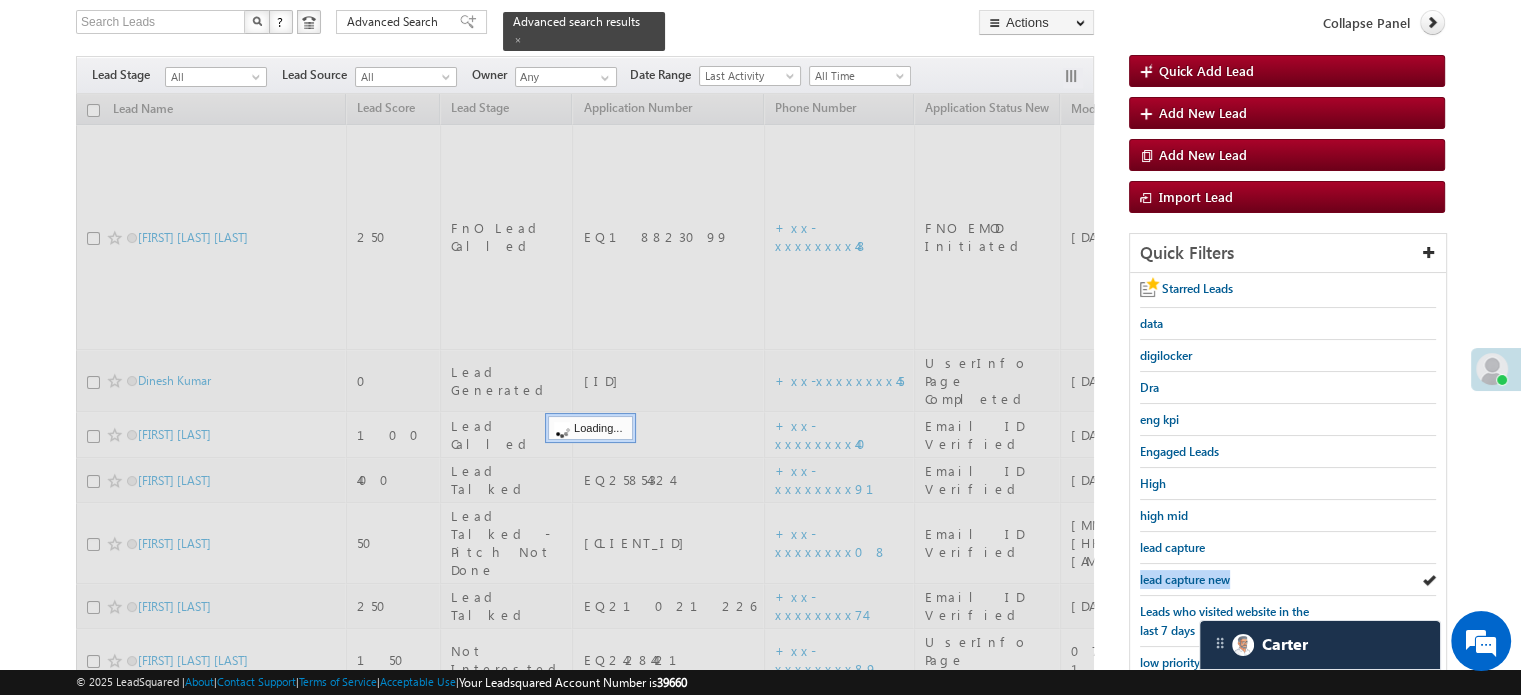 click on "lead capture new" at bounding box center [1185, 579] 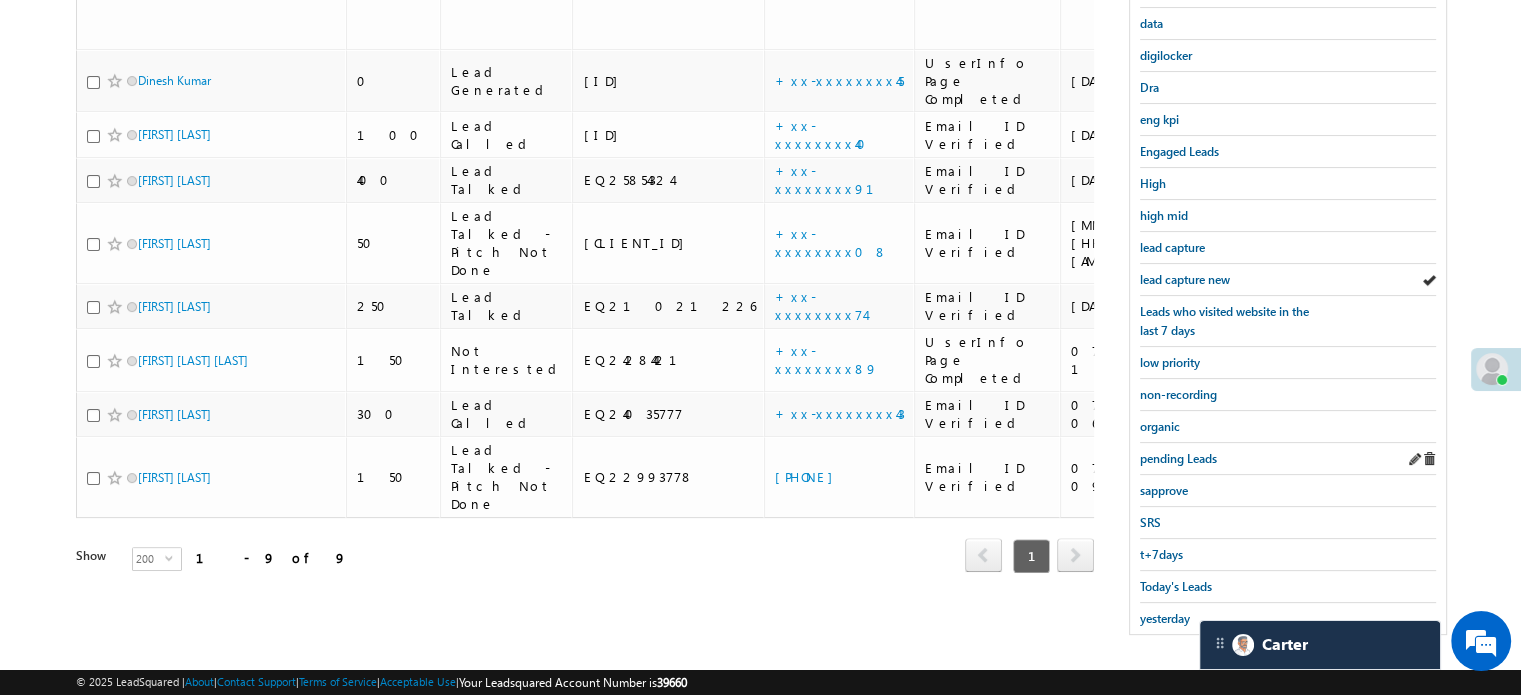click on "Today's Leads" at bounding box center [1176, 586] 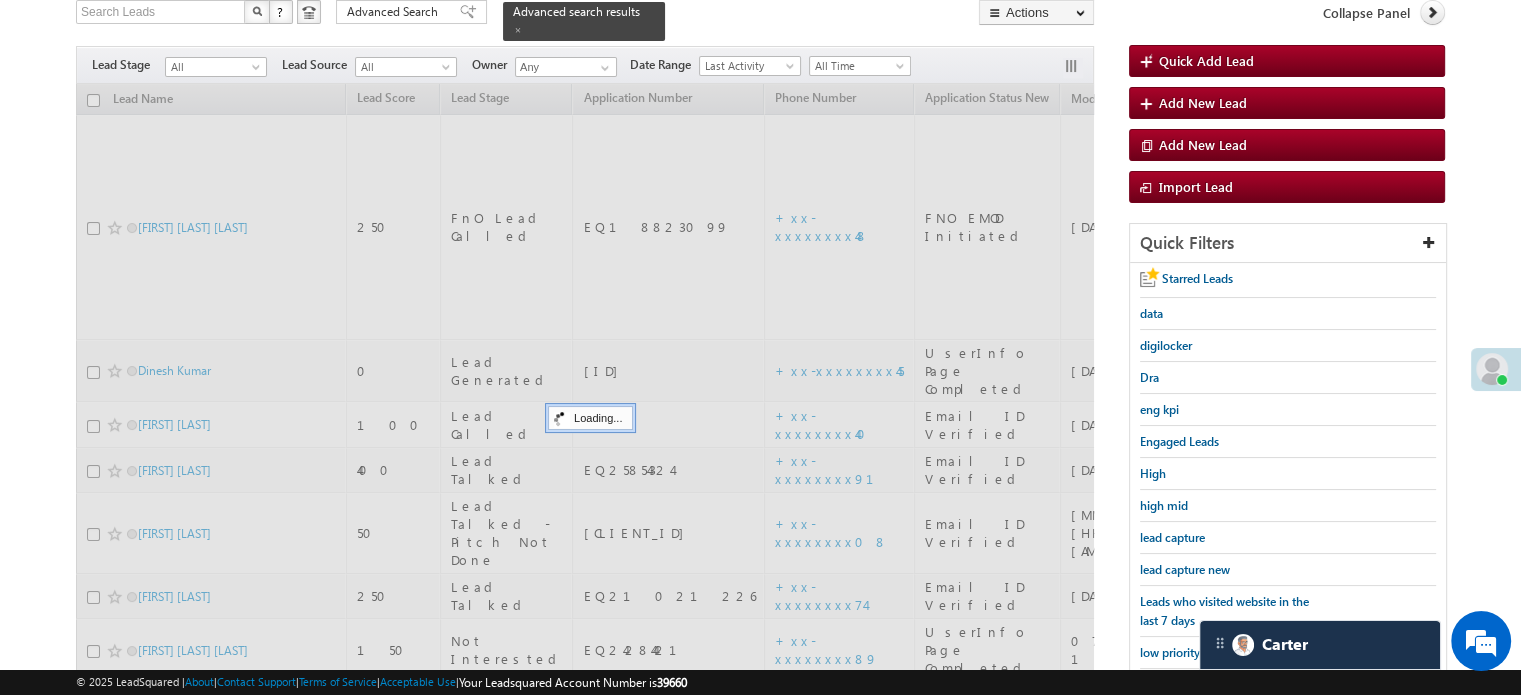 scroll, scrollTop: 129, scrollLeft: 0, axis: vertical 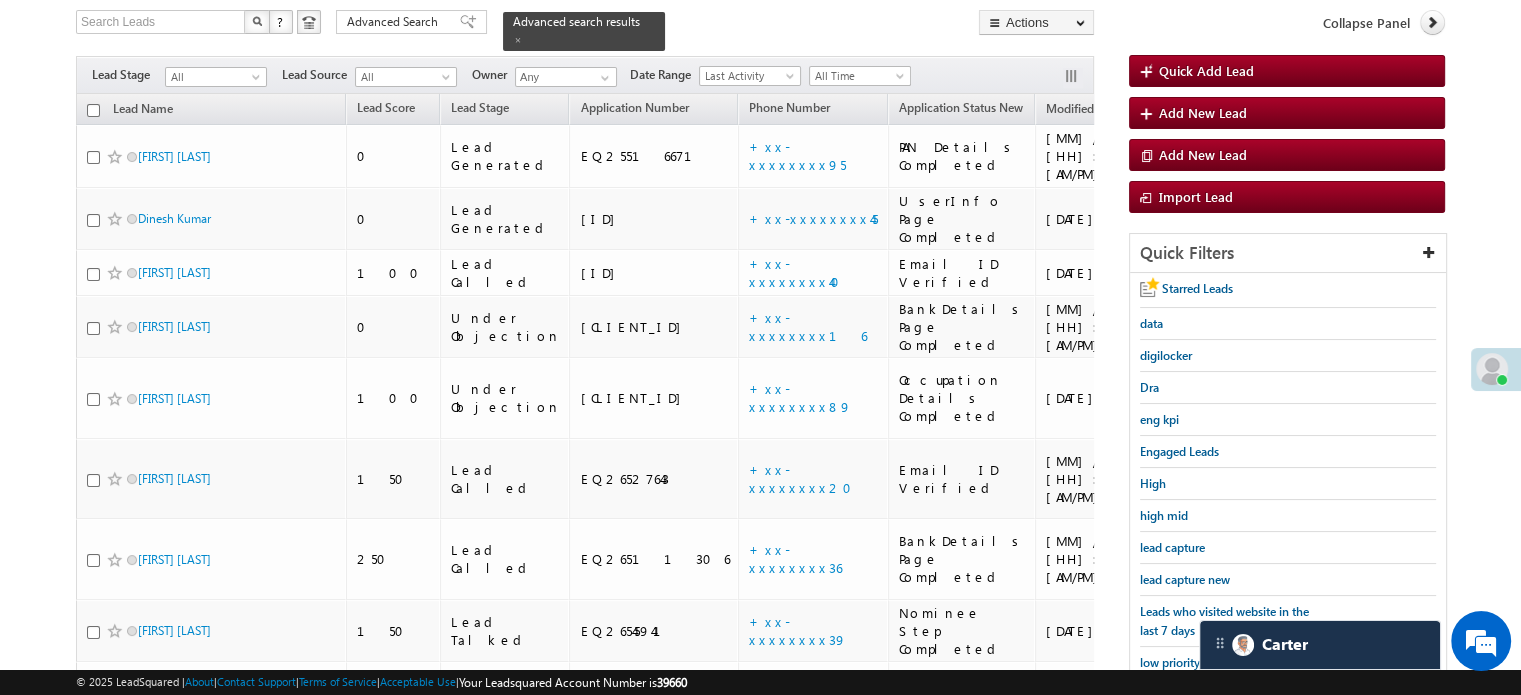 click on "lead capture new" at bounding box center (1185, 579) 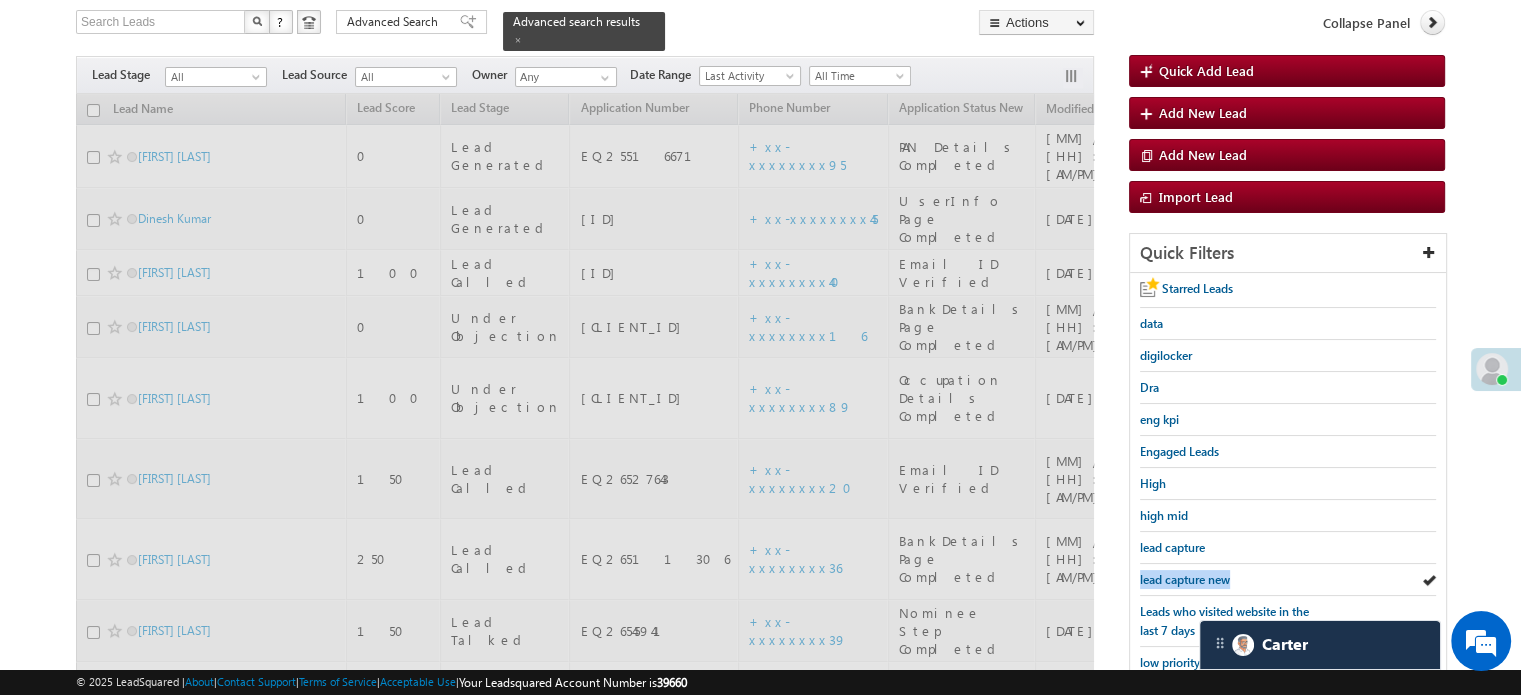 click on "lead capture new" at bounding box center (1185, 579) 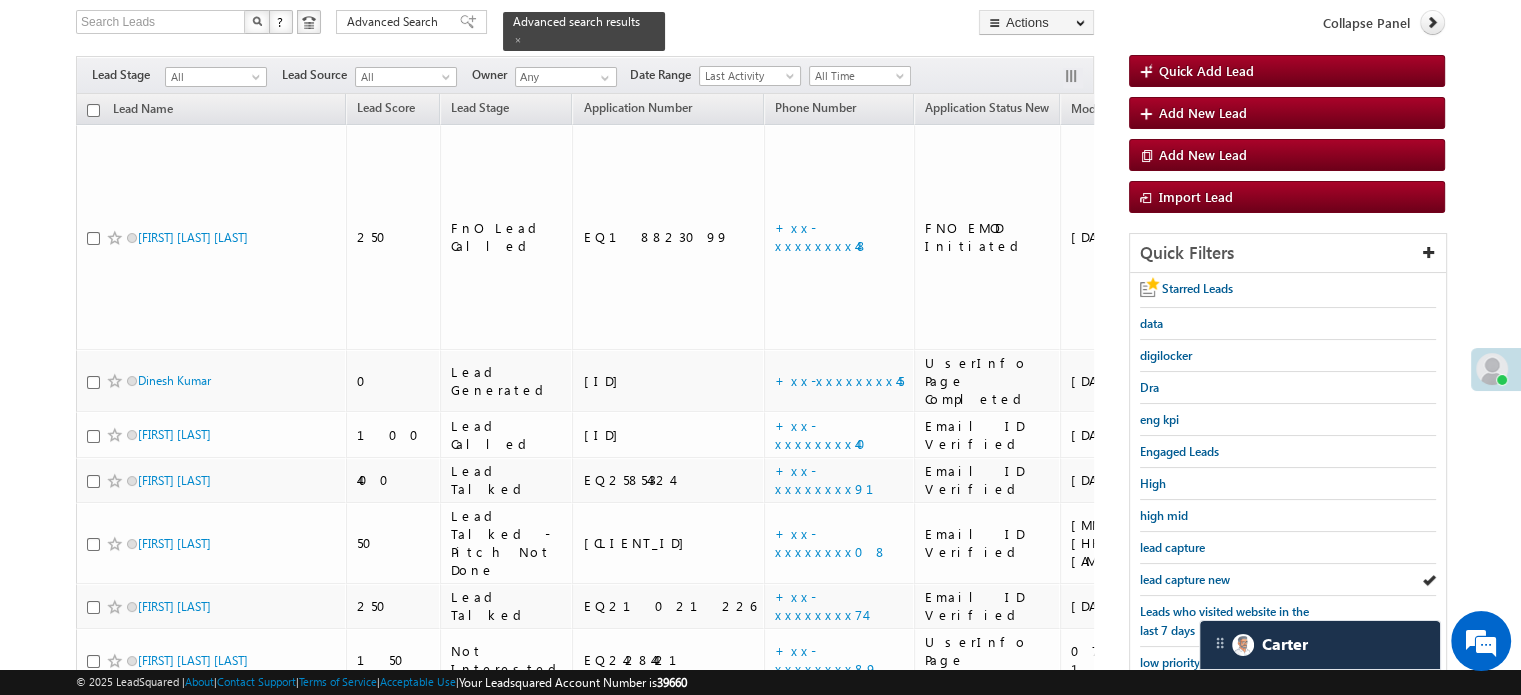 click on "lead capture new" at bounding box center (1185, 579) 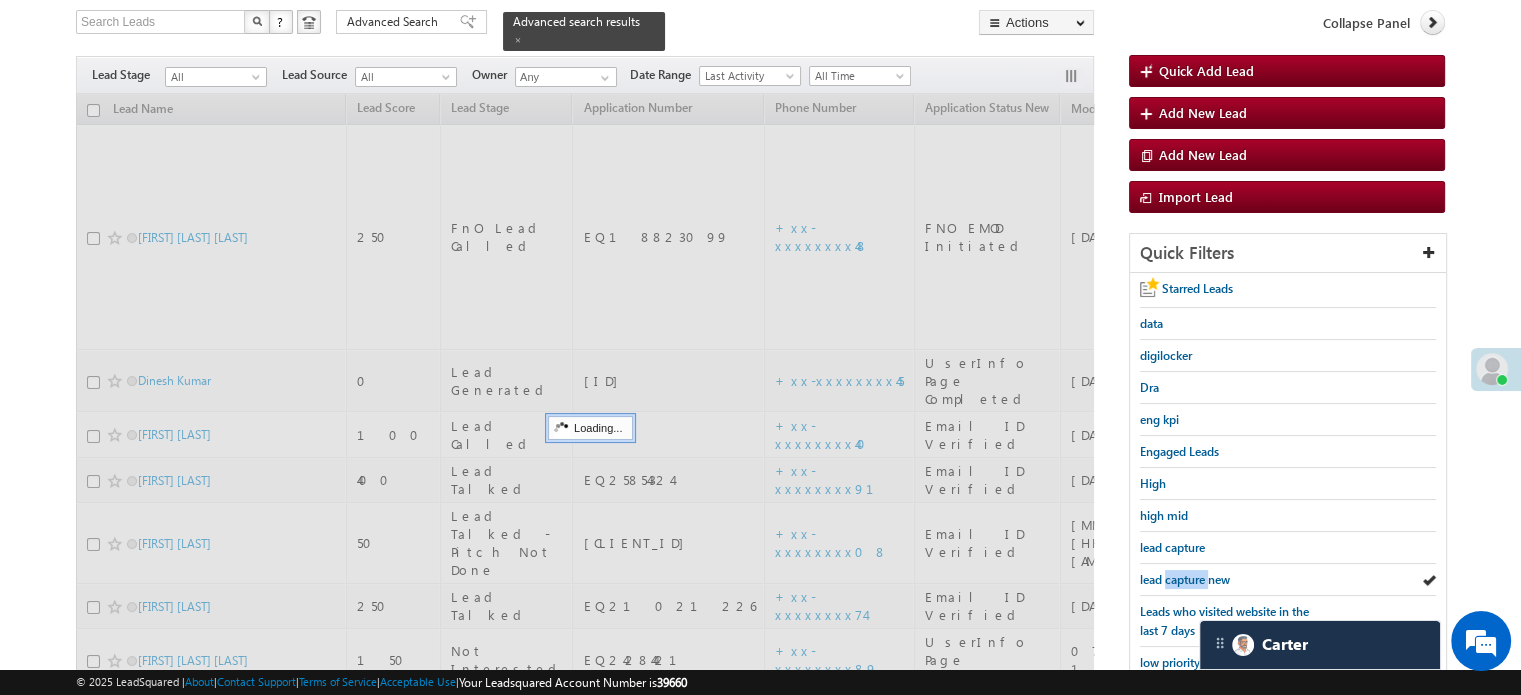 click on "lead capture new" at bounding box center (1185, 579) 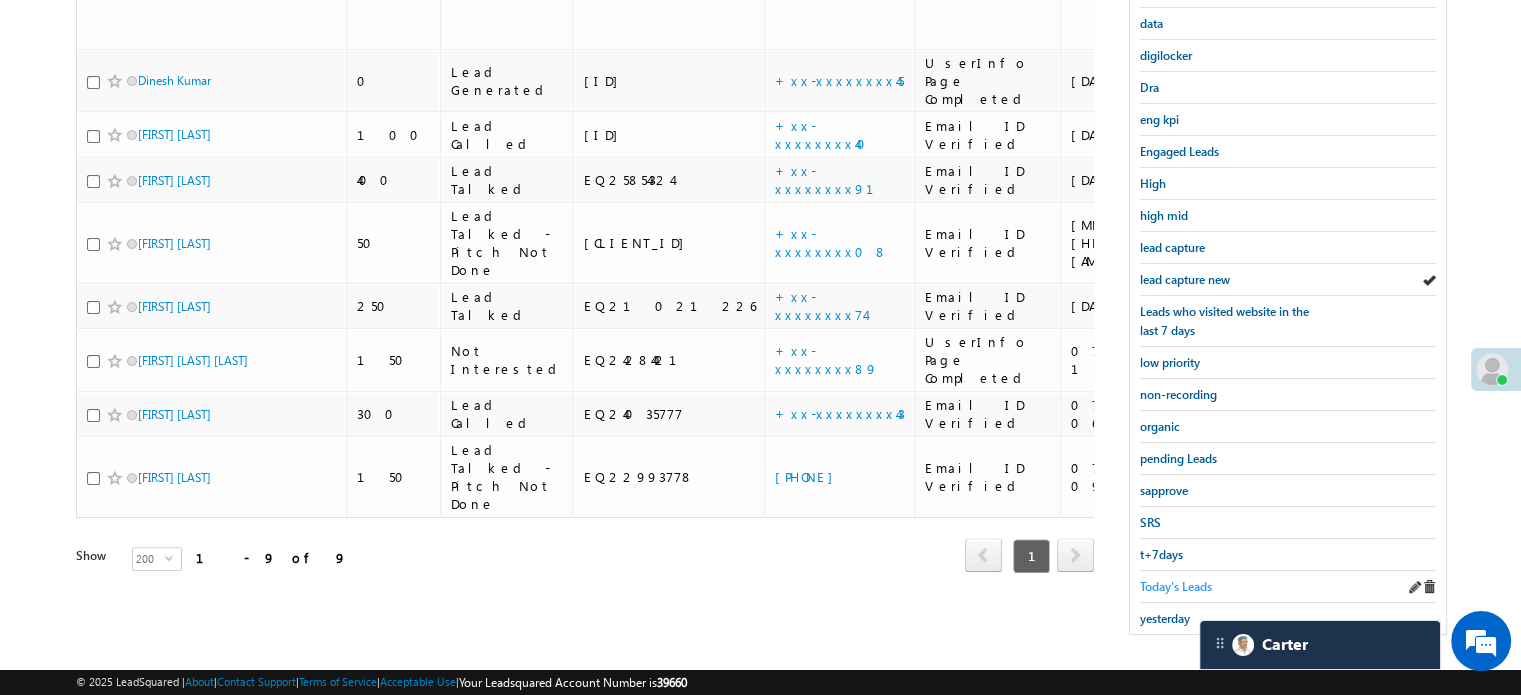 click on "Today's Leads" at bounding box center [1176, 586] 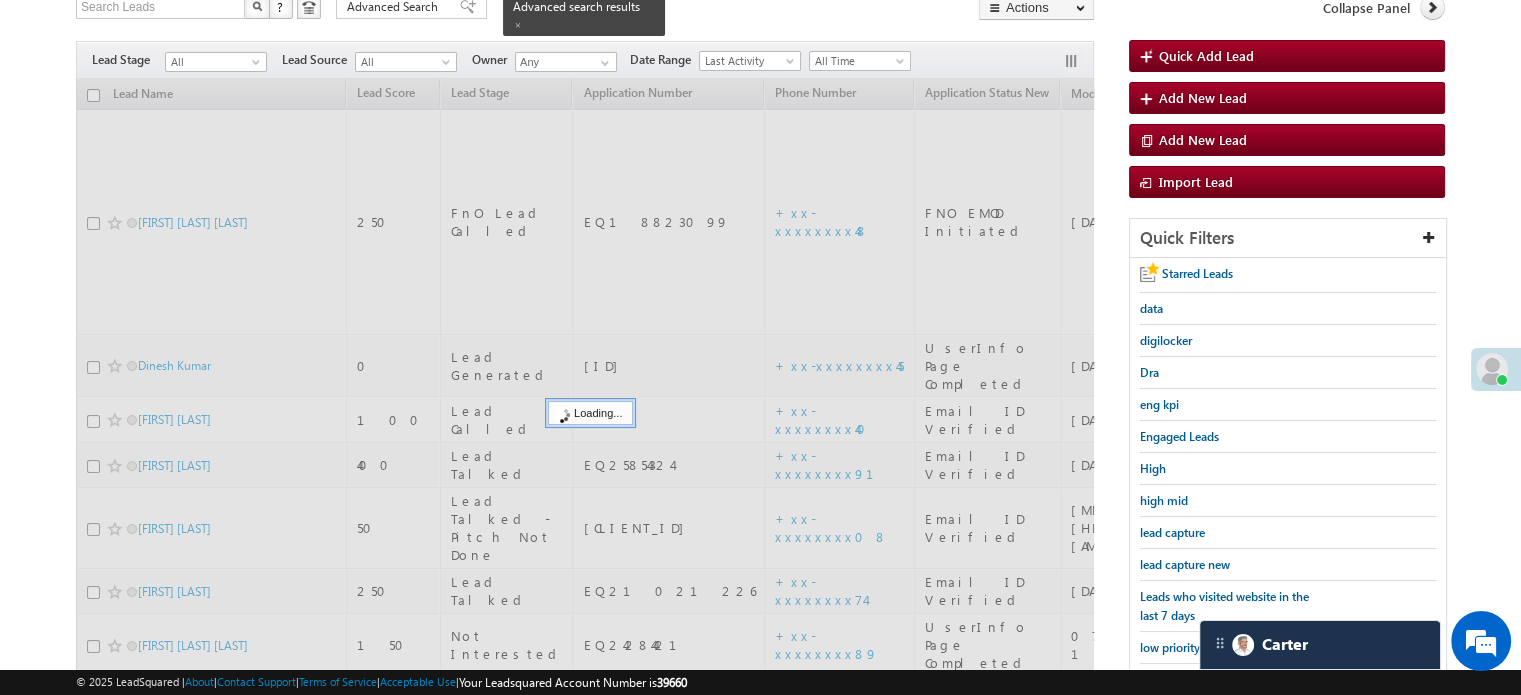 scroll, scrollTop: 129, scrollLeft: 0, axis: vertical 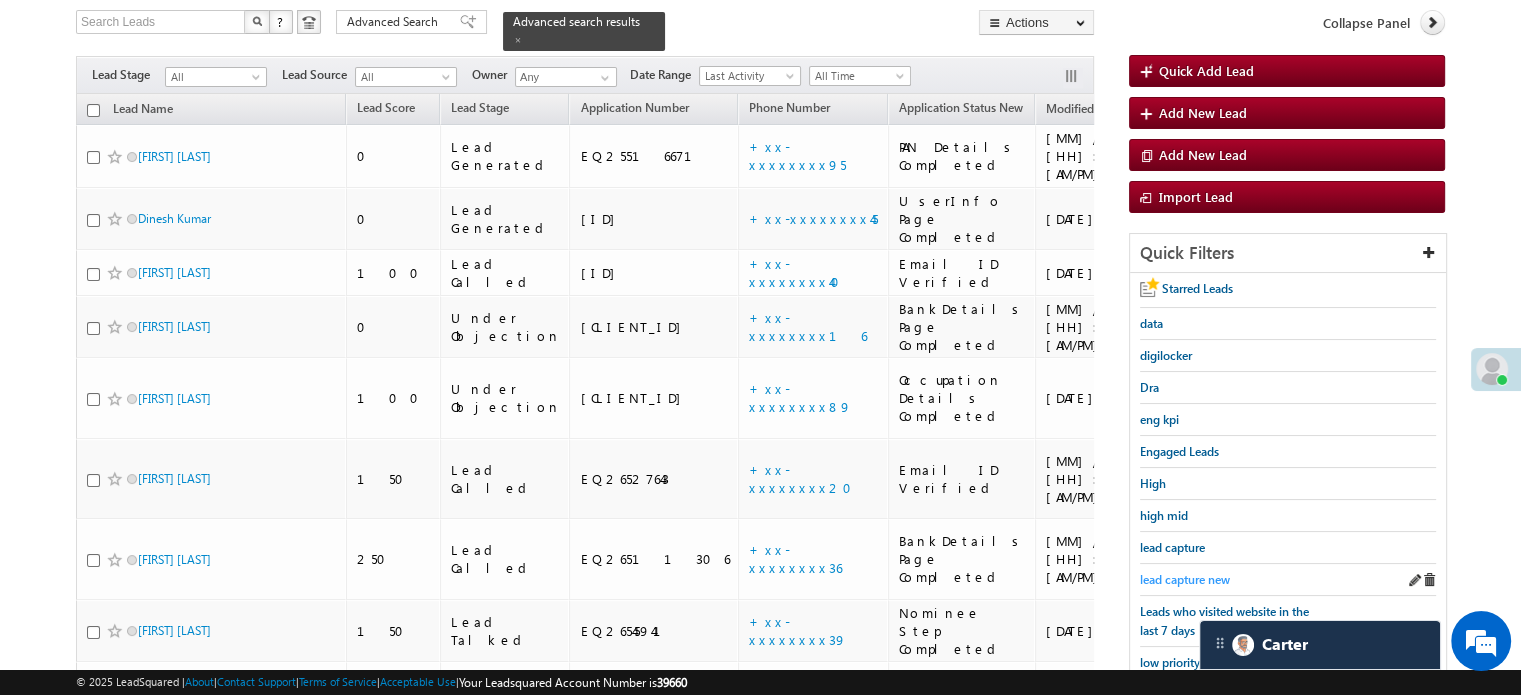 click on "lead capture new" at bounding box center (1185, 579) 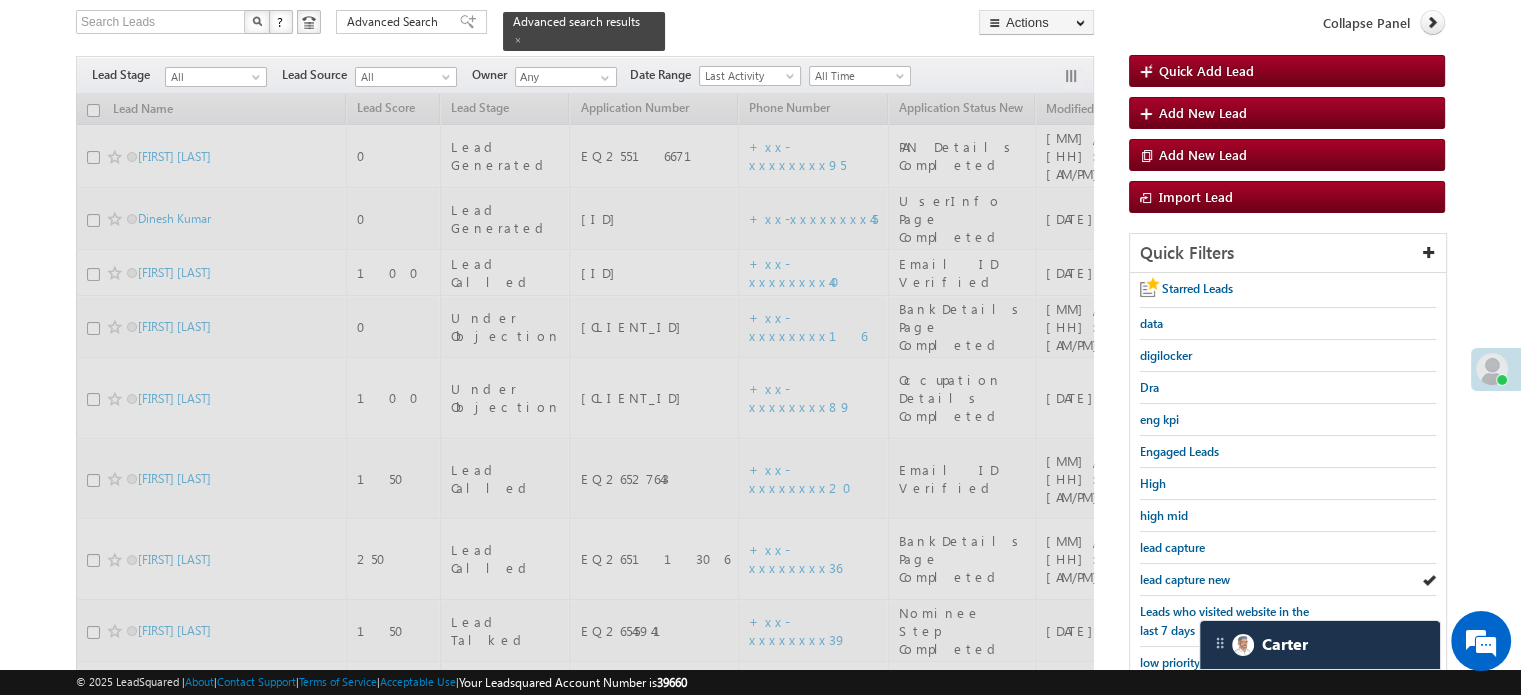 click on "lead capture new" at bounding box center (1185, 579) 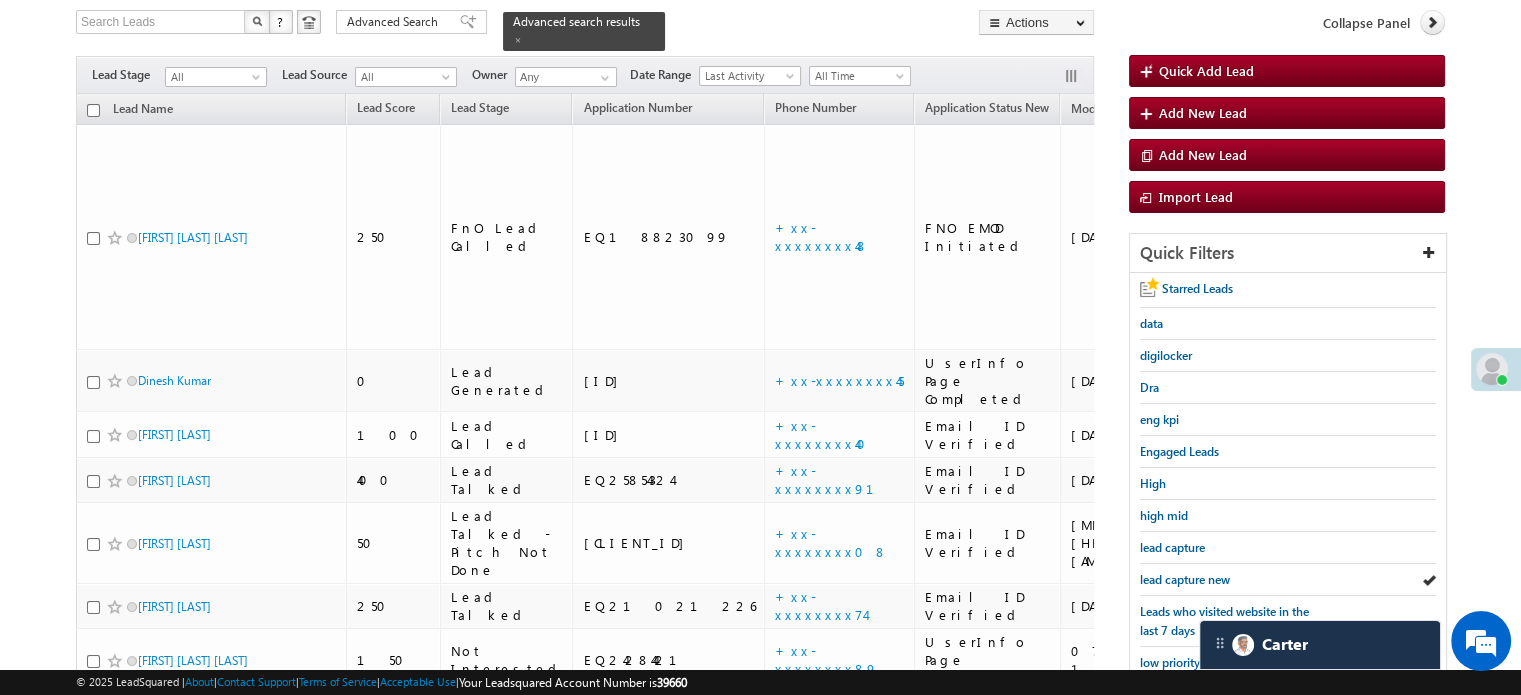 click on "lead capture new" at bounding box center [1185, 579] 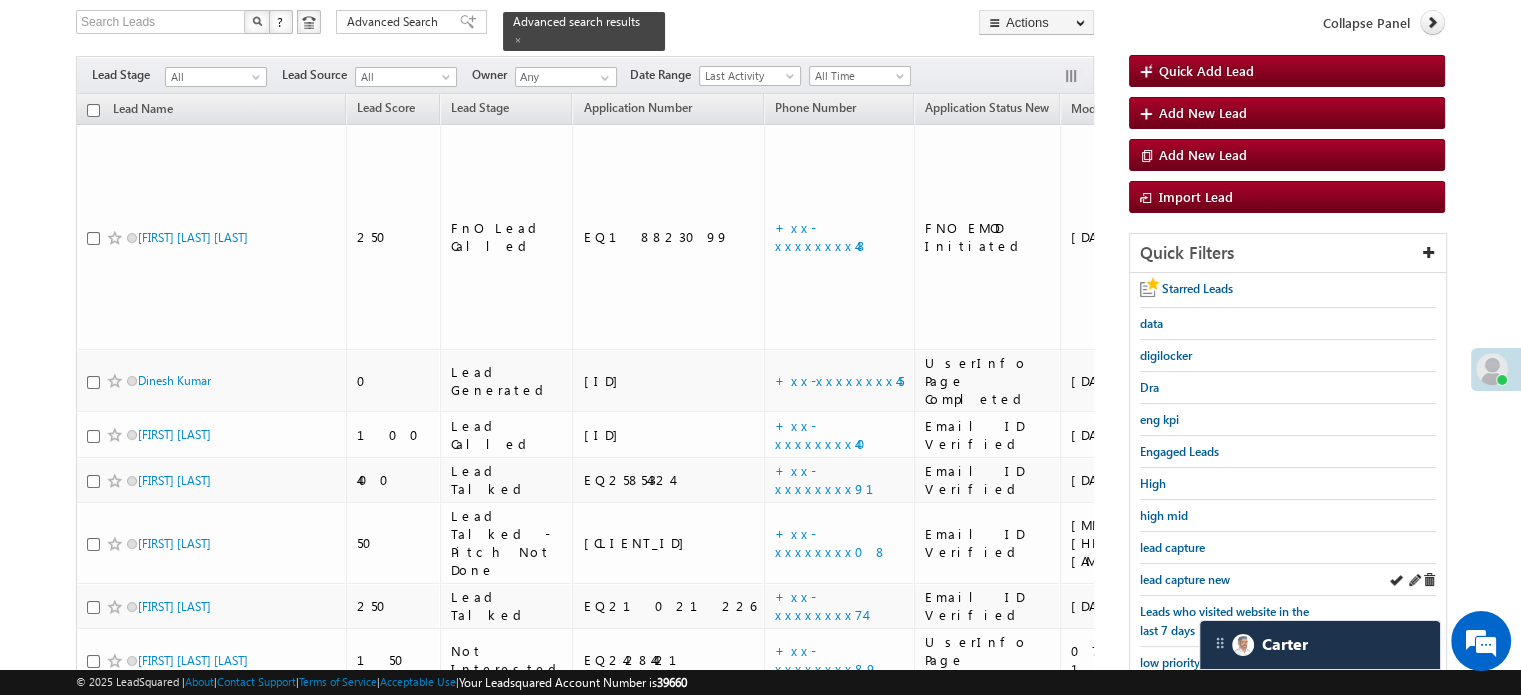 click on "lead capture new" at bounding box center (1288, 580) 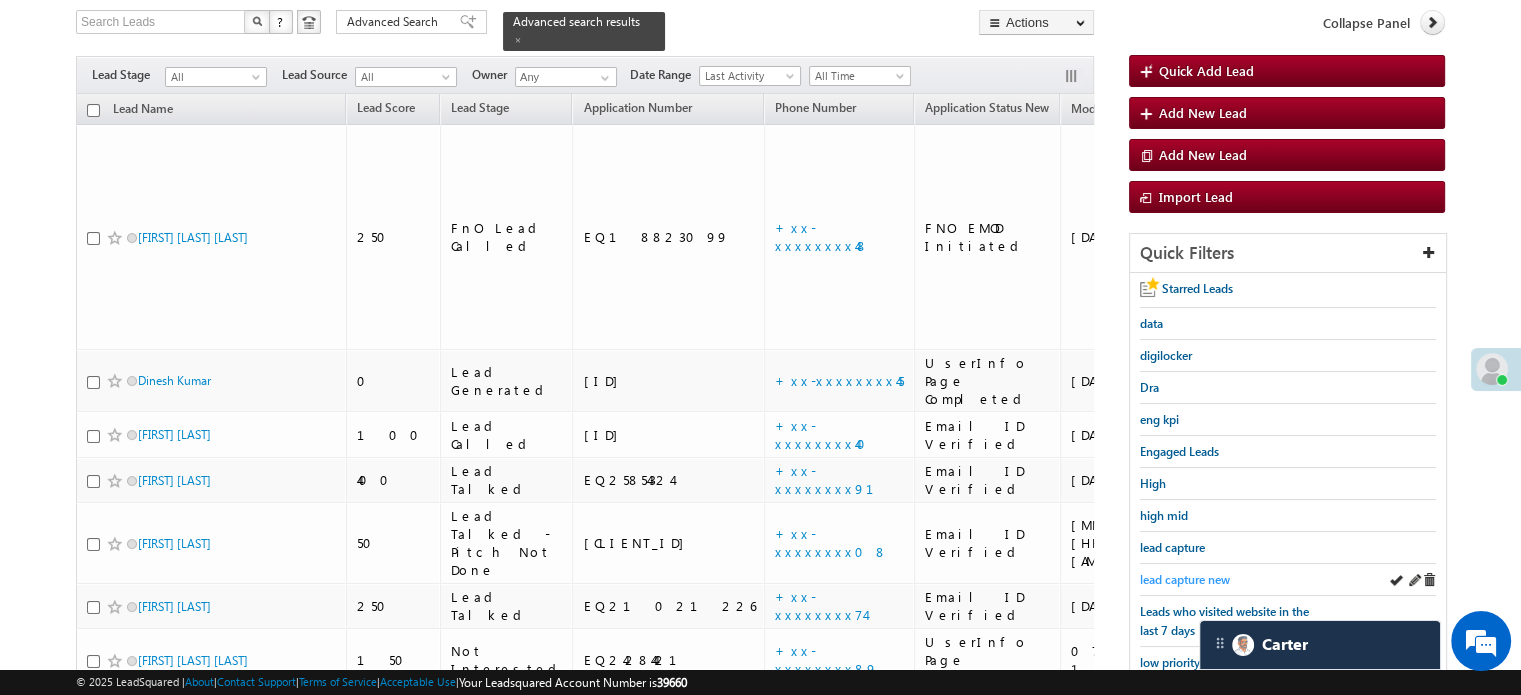 click on "lead capture new" at bounding box center (1185, 579) 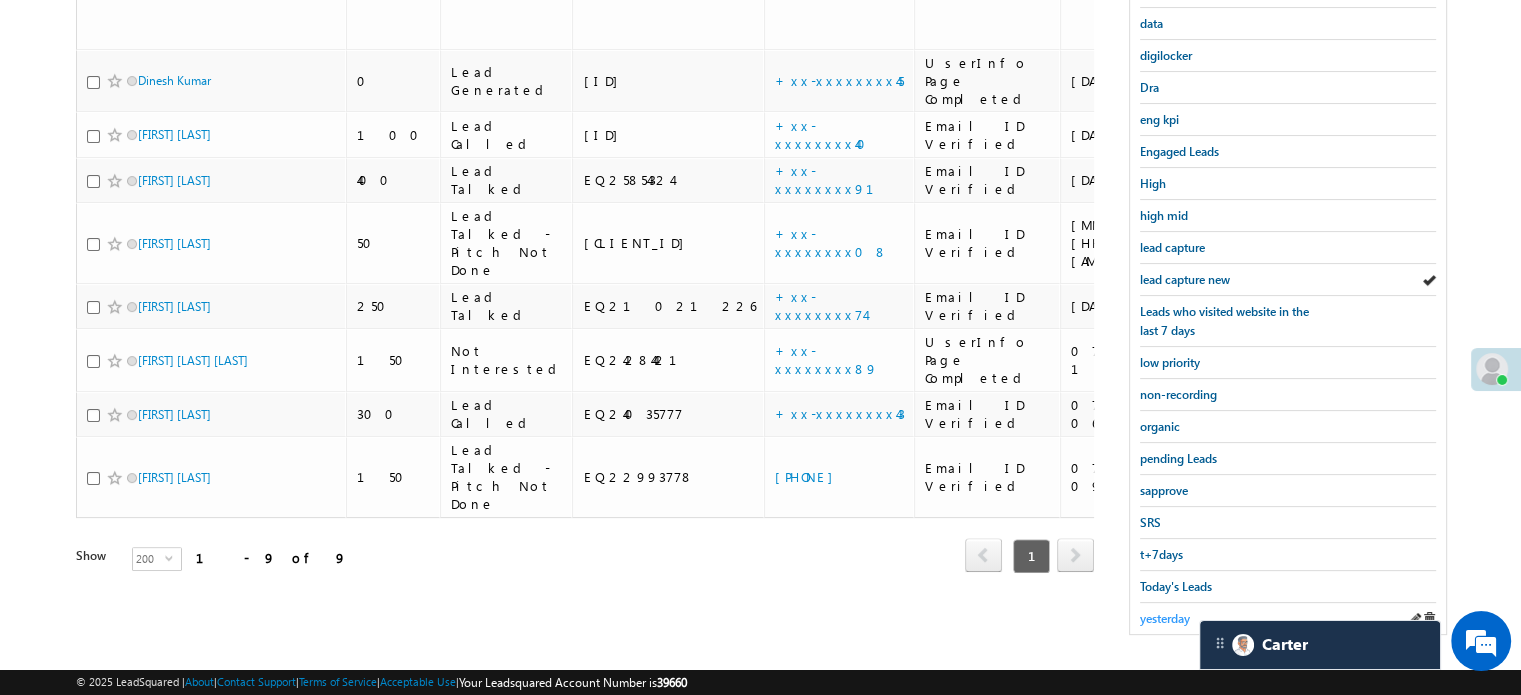 click on "yesterday" at bounding box center [1165, 618] 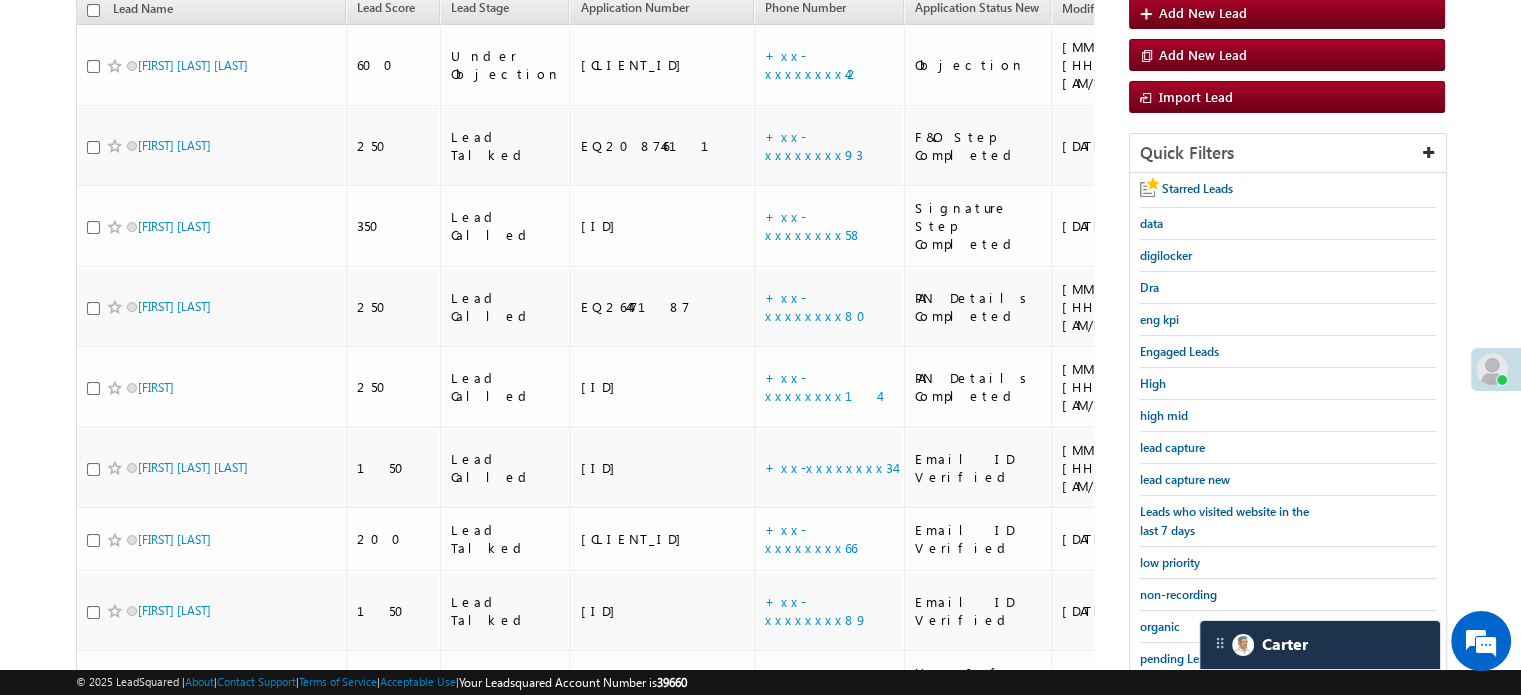 scroll, scrollTop: 129, scrollLeft: 0, axis: vertical 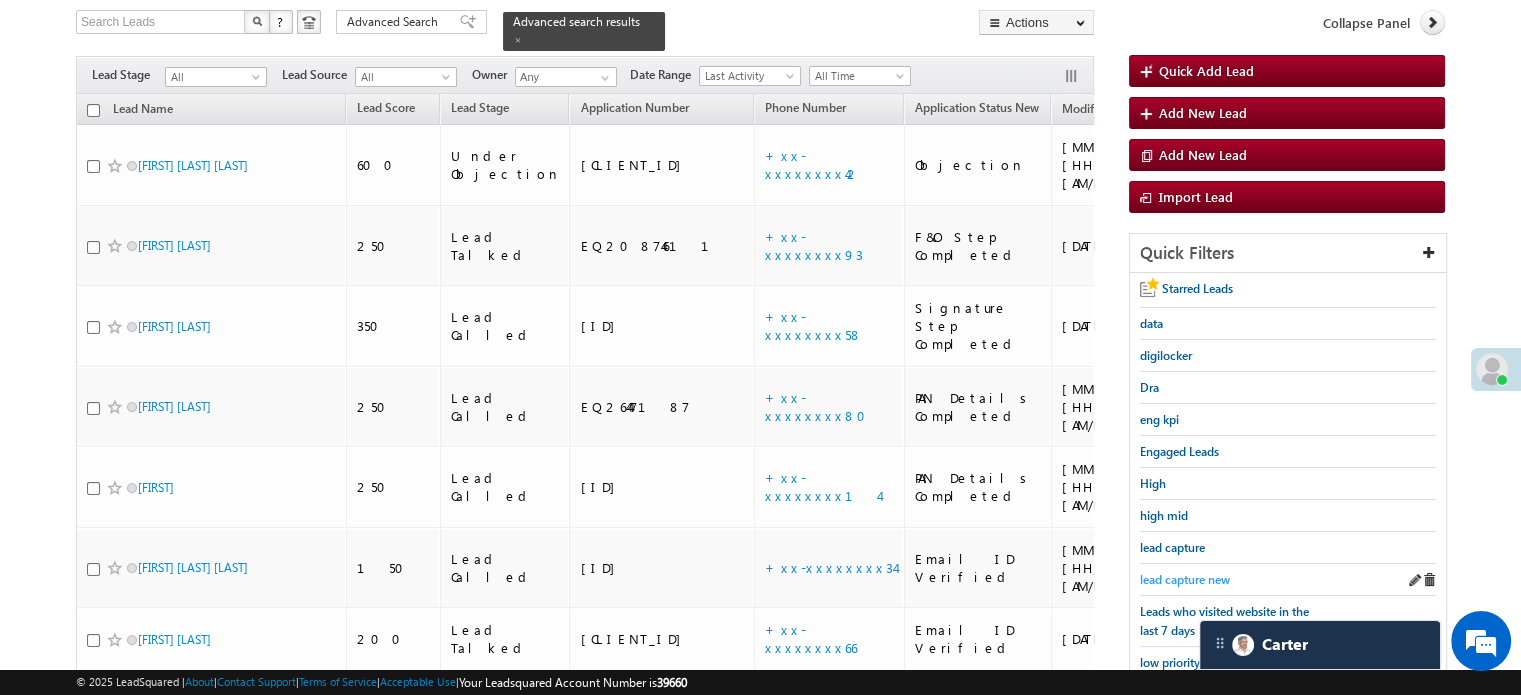 click on "lead capture new" at bounding box center [1185, 579] 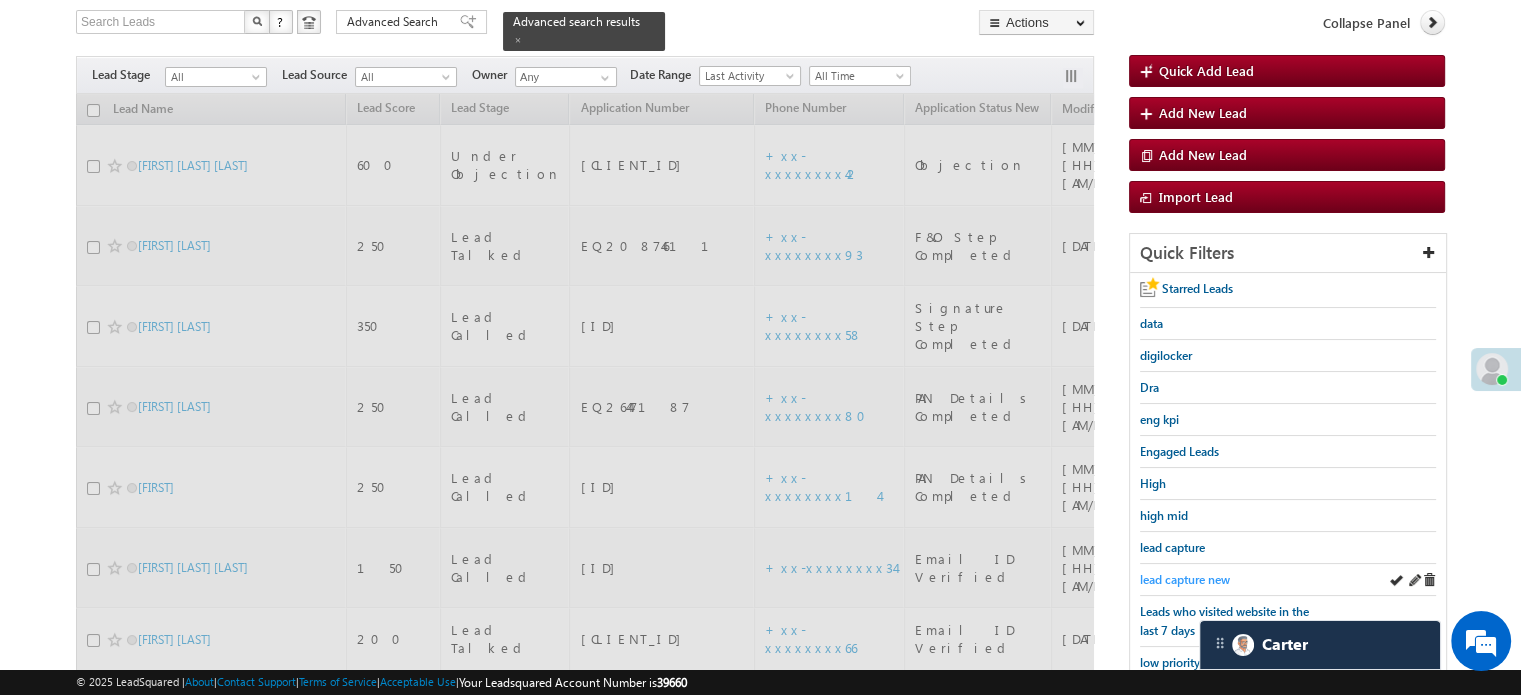 click on "lead capture new" at bounding box center [1185, 579] 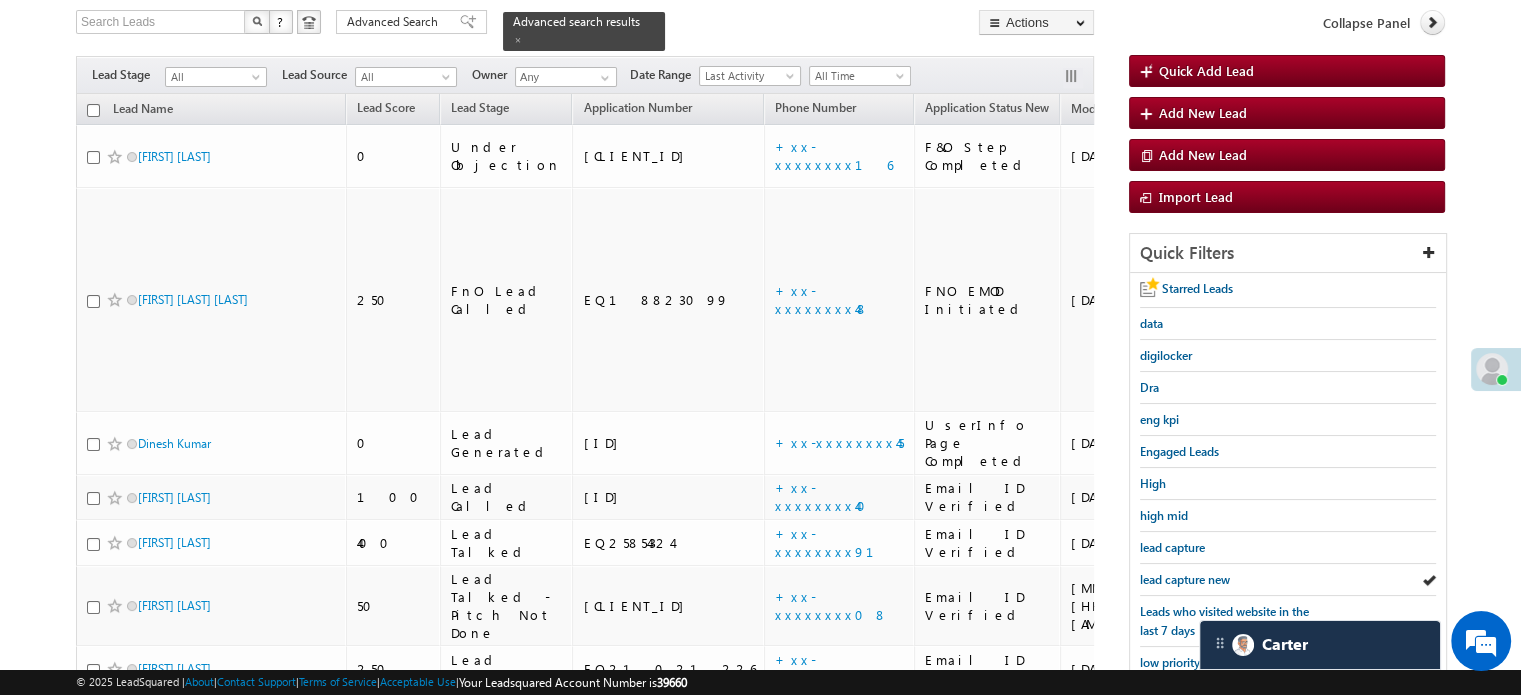 click on "lead capture new" at bounding box center [1185, 579] 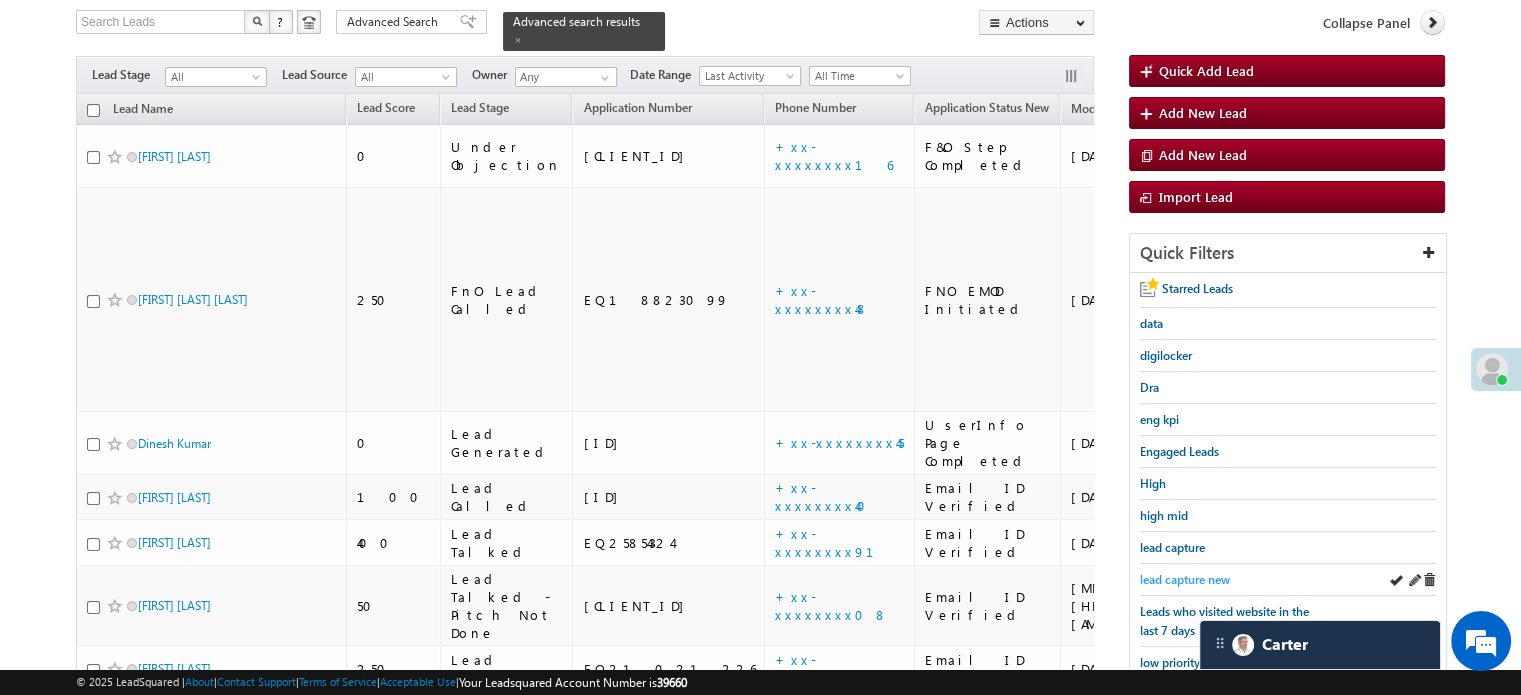 click on "lead capture new" at bounding box center (1185, 579) 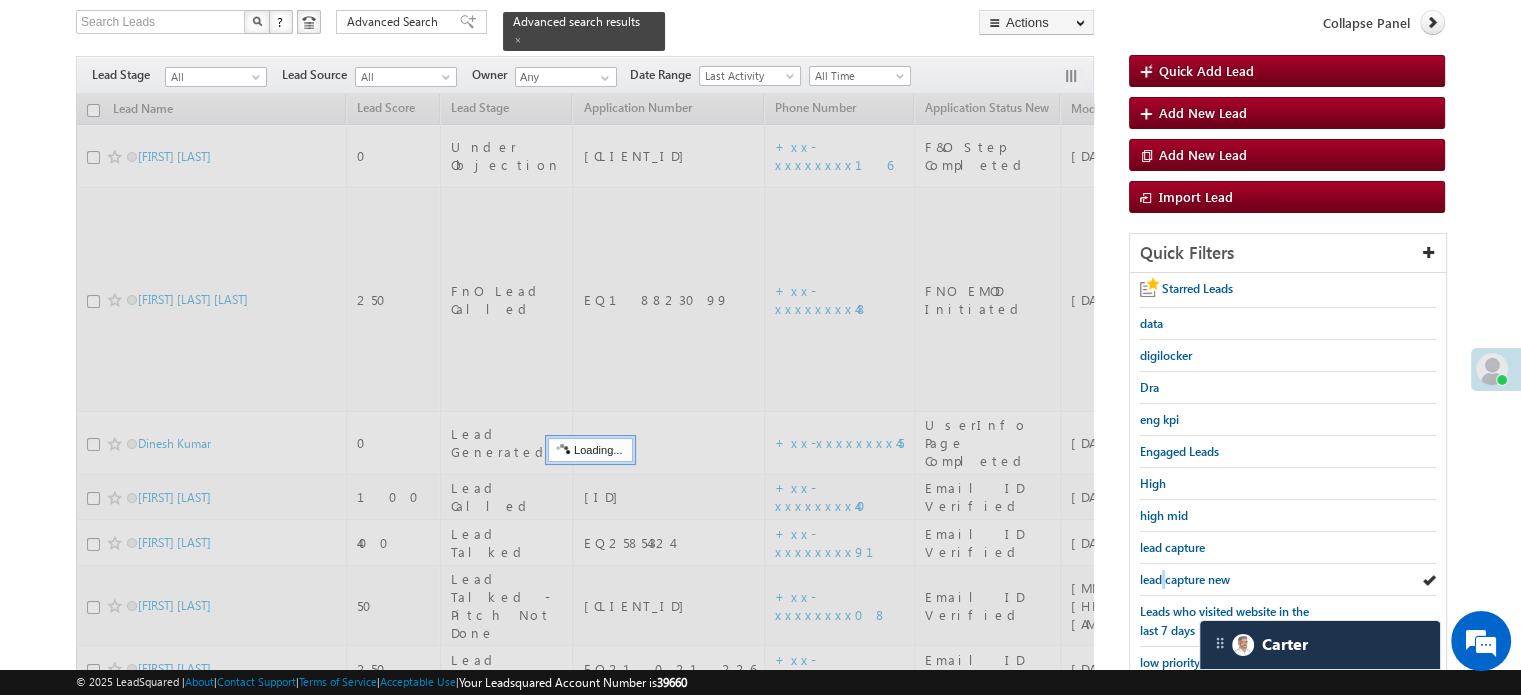 click on "lead capture new" at bounding box center (1185, 579) 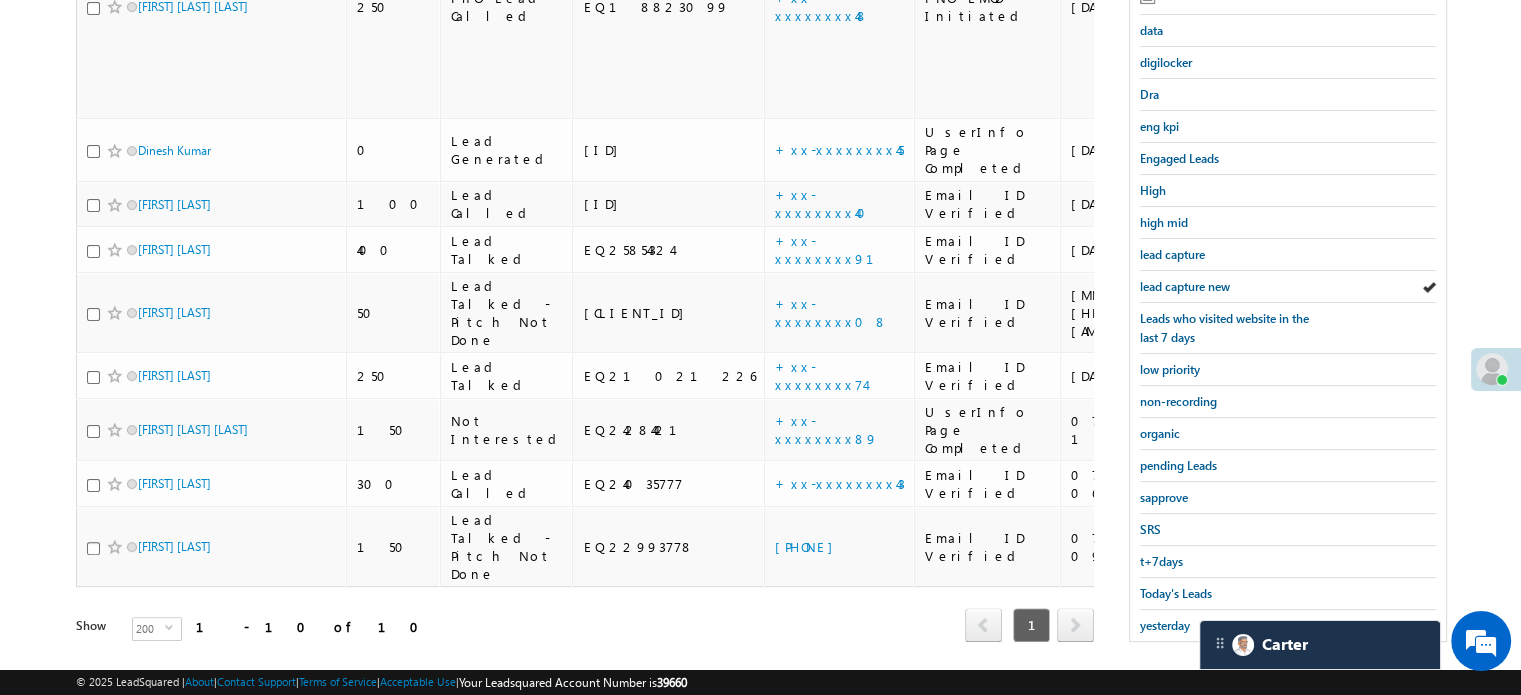 scroll, scrollTop: 429, scrollLeft: 0, axis: vertical 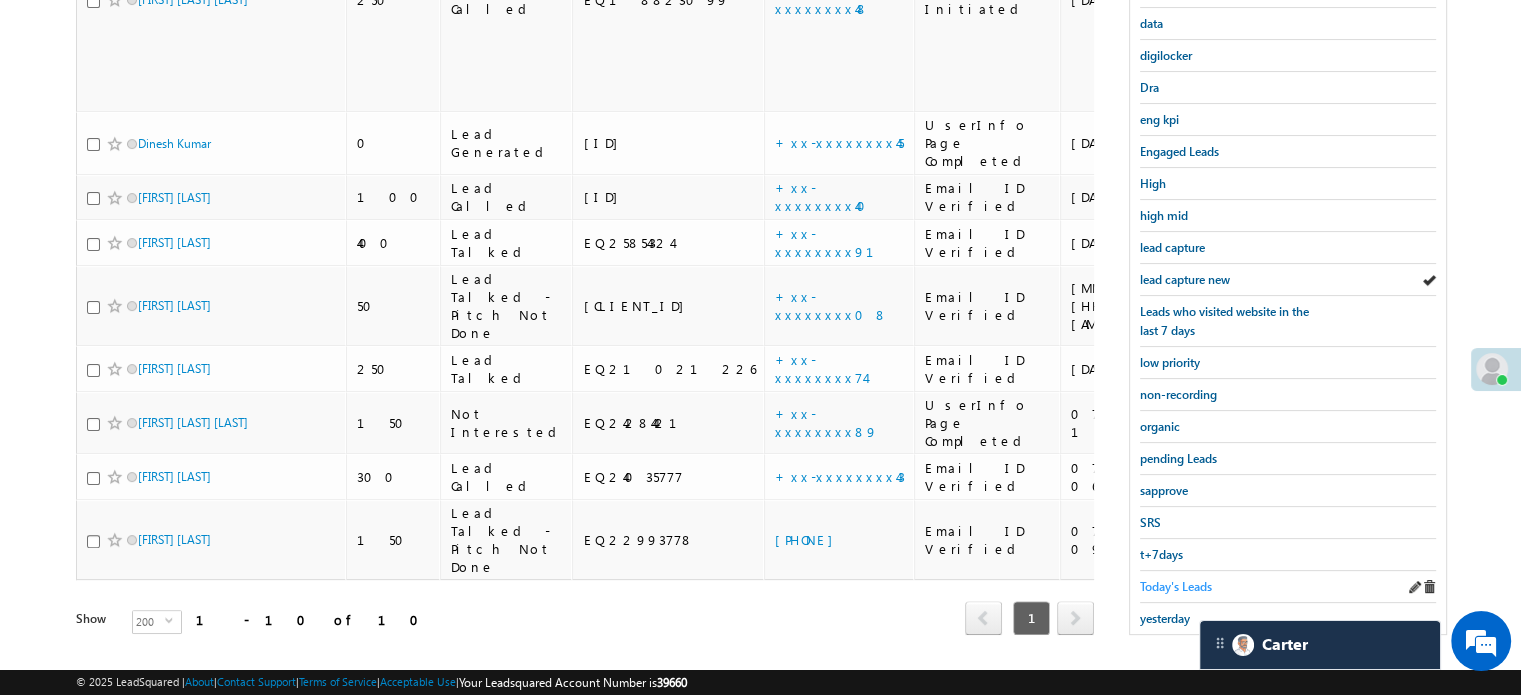 click on "Today's Leads" at bounding box center (1176, 586) 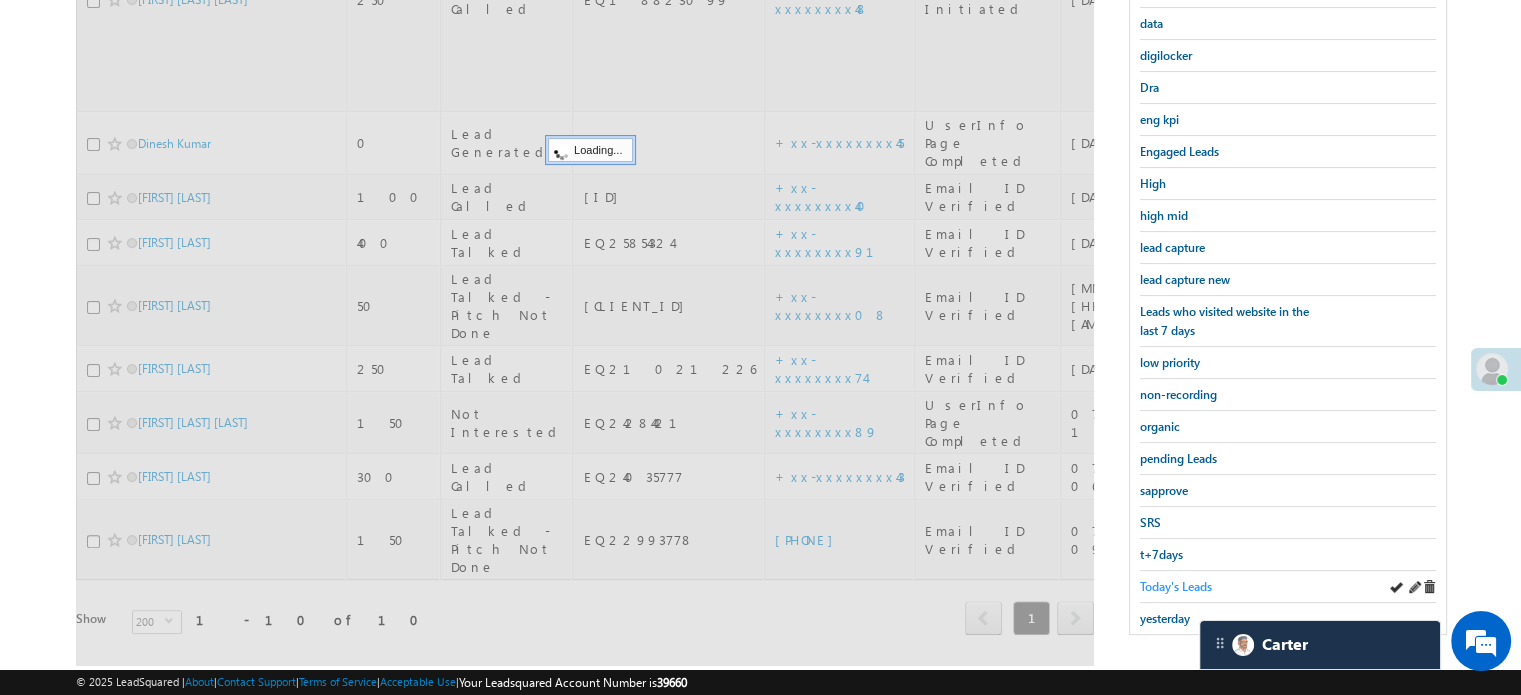 click on "Today's Leads" at bounding box center [1176, 586] 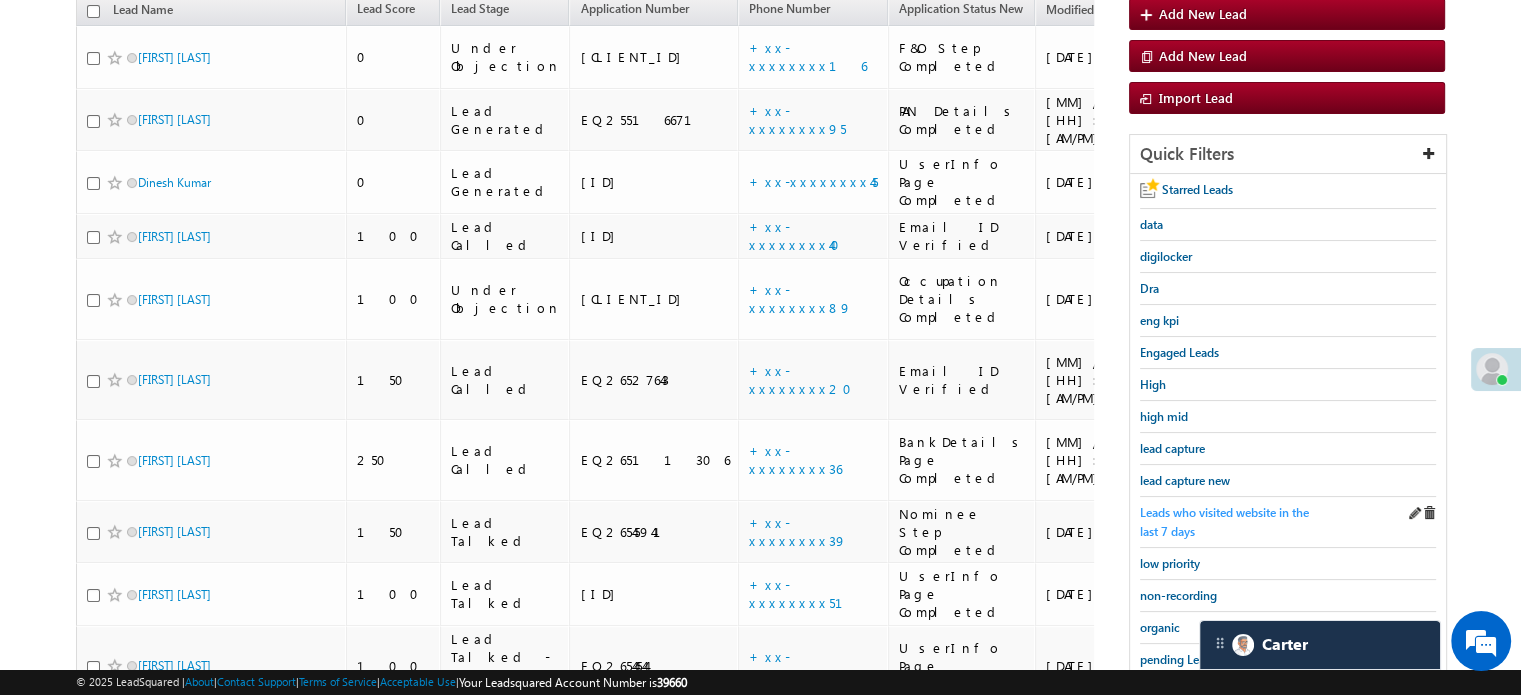 scroll, scrollTop: 229, scrollLeft: 0, axis: vertical 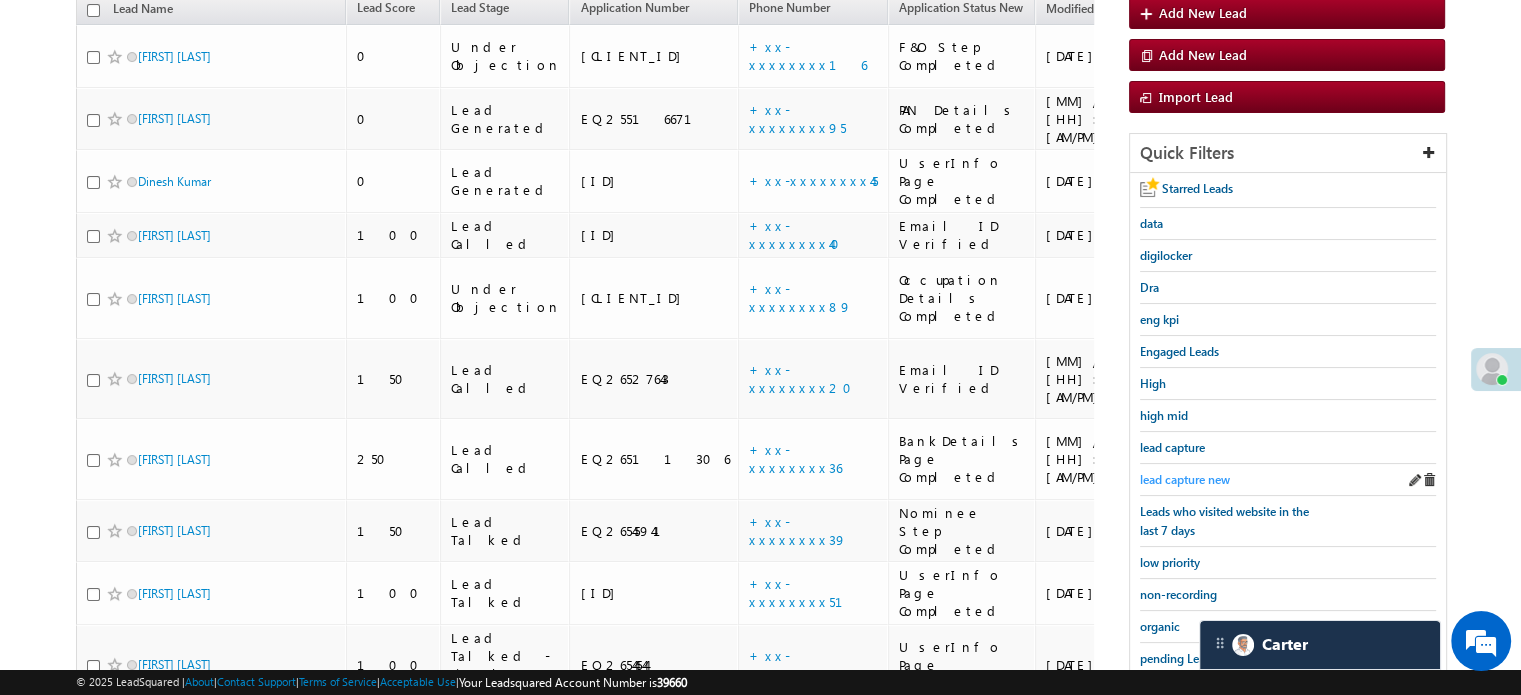 click on "lead capture new" at bounding box center (1185, 479) 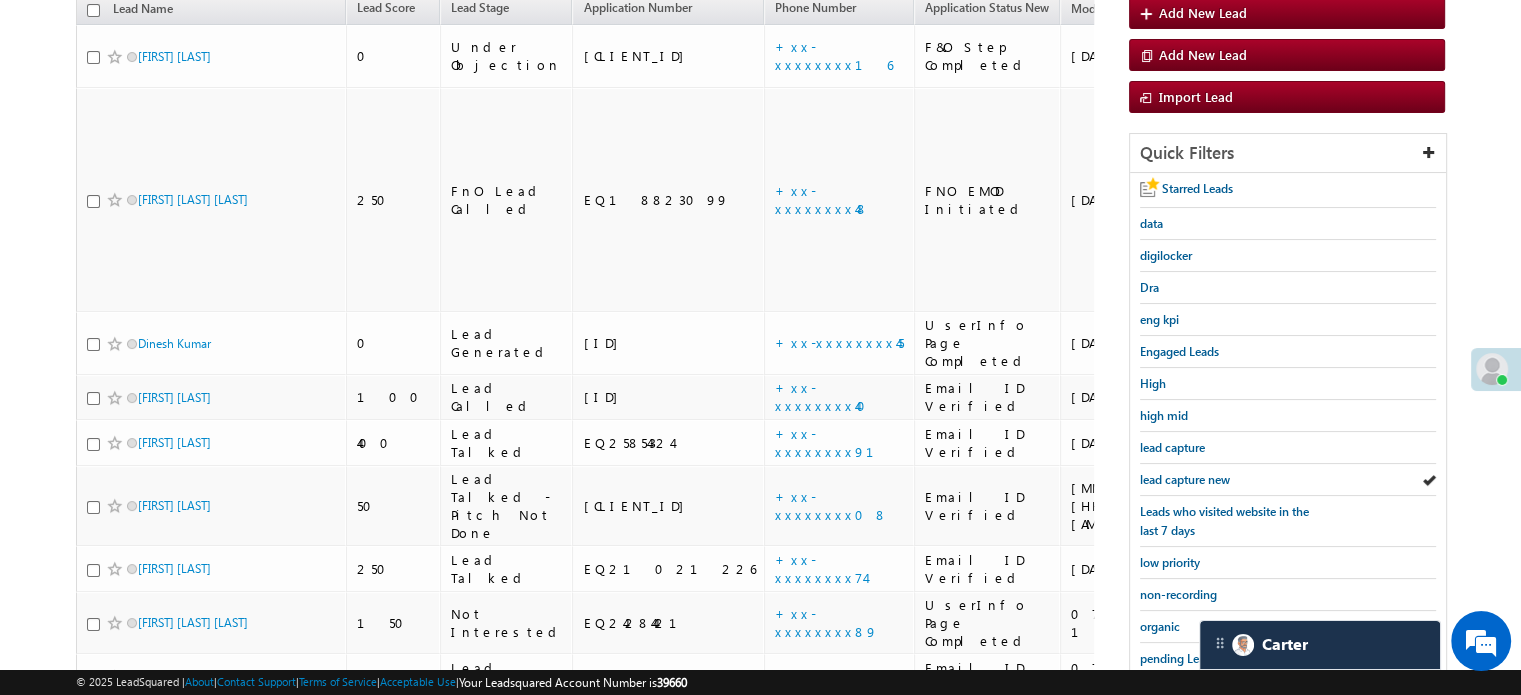 scroll, scrollTop: 129, scrollLeft: 0, axis: vertical 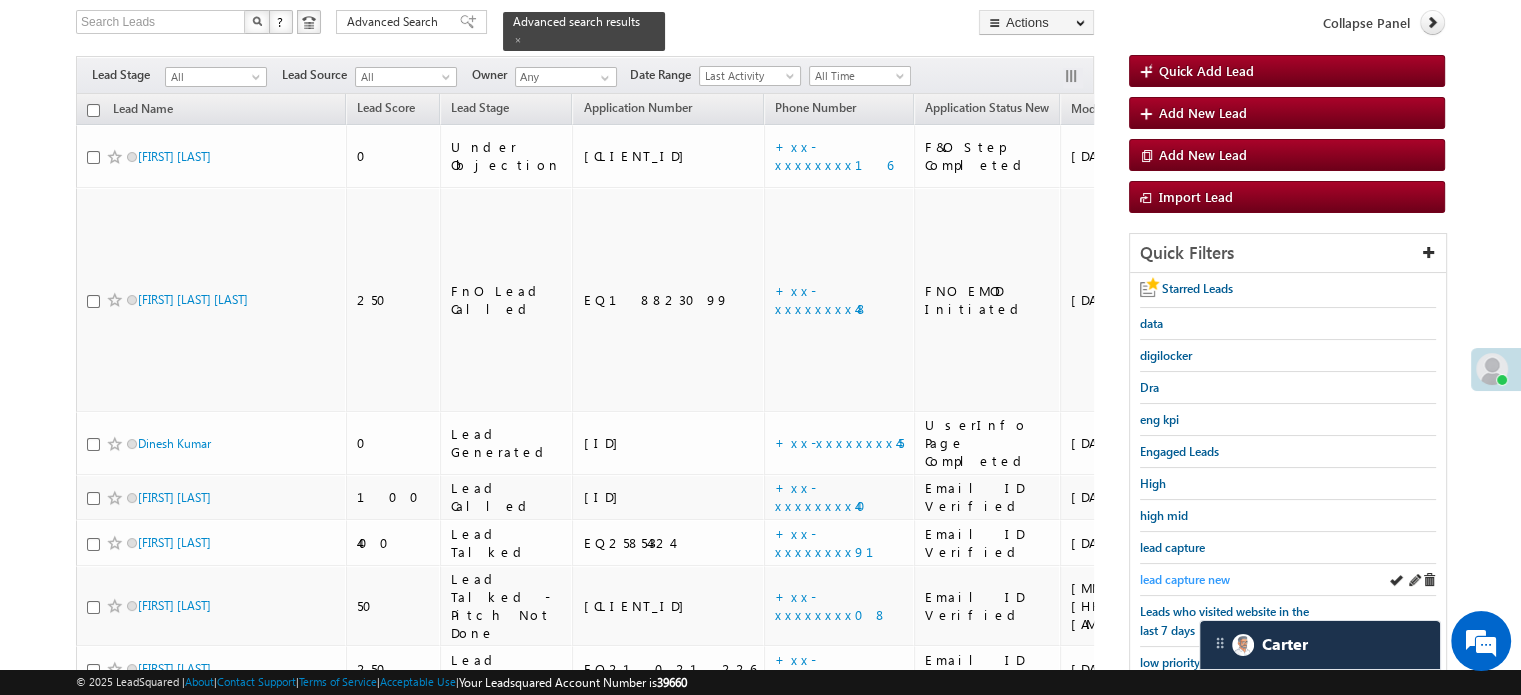 click on "lead capture new" at bounding box center (1185, 579) 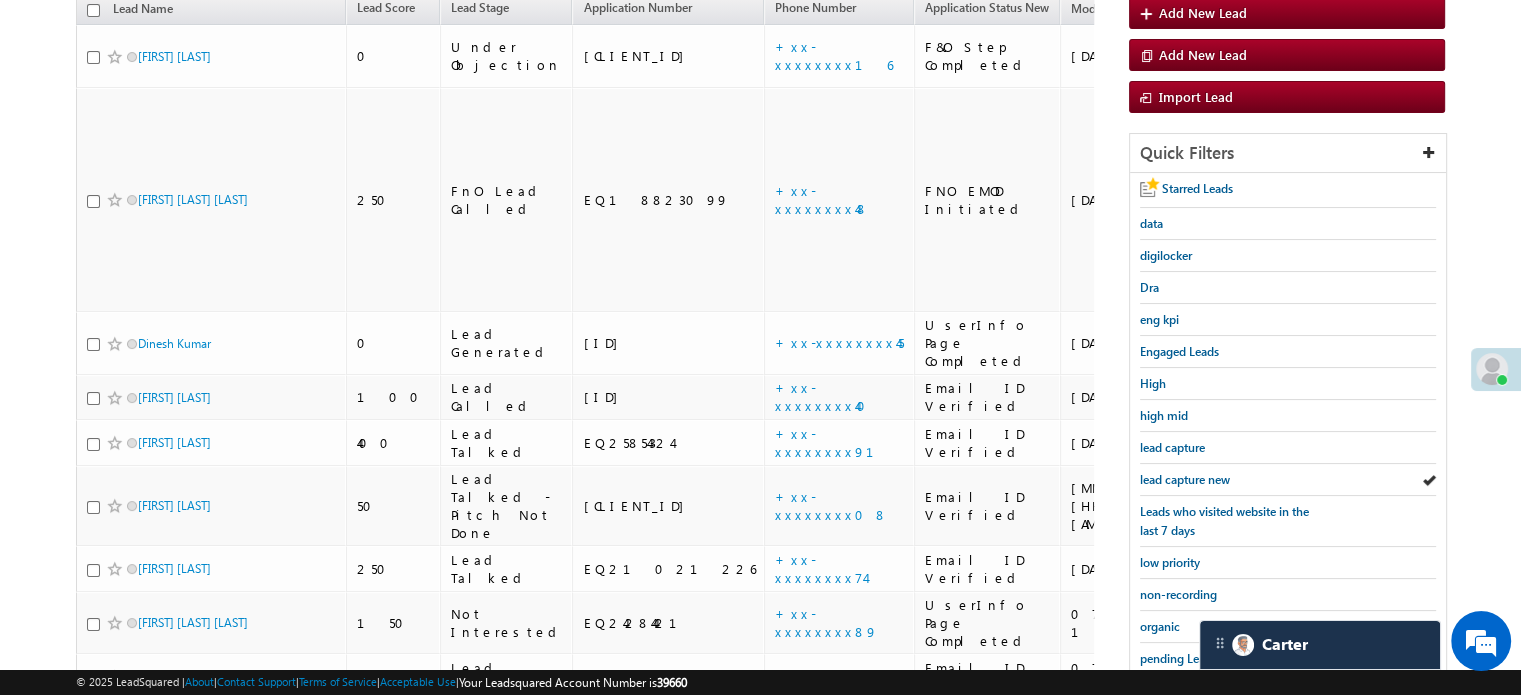 scroll, scrollTop: 429, scrollLeft: 0, axis: vertical 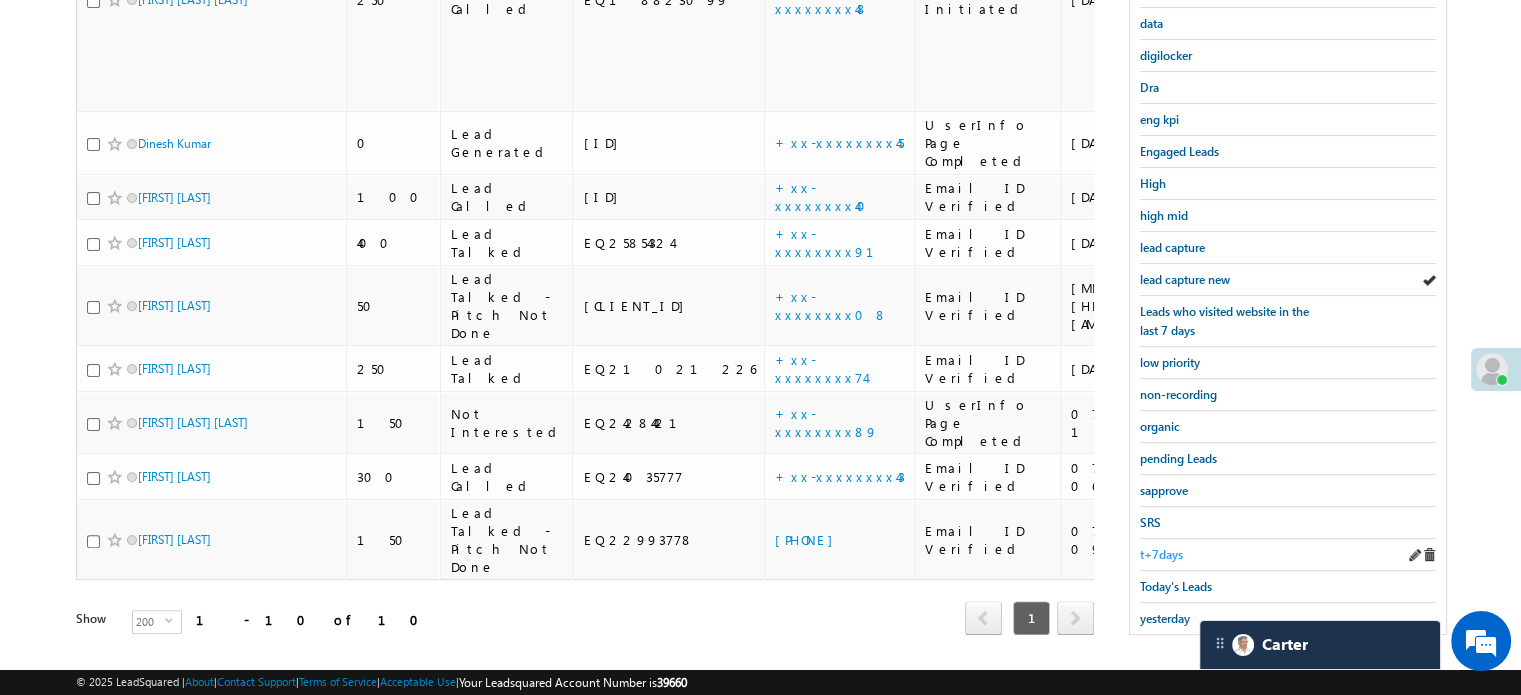 click on "t+7days" at bounding box center [1161, 554] 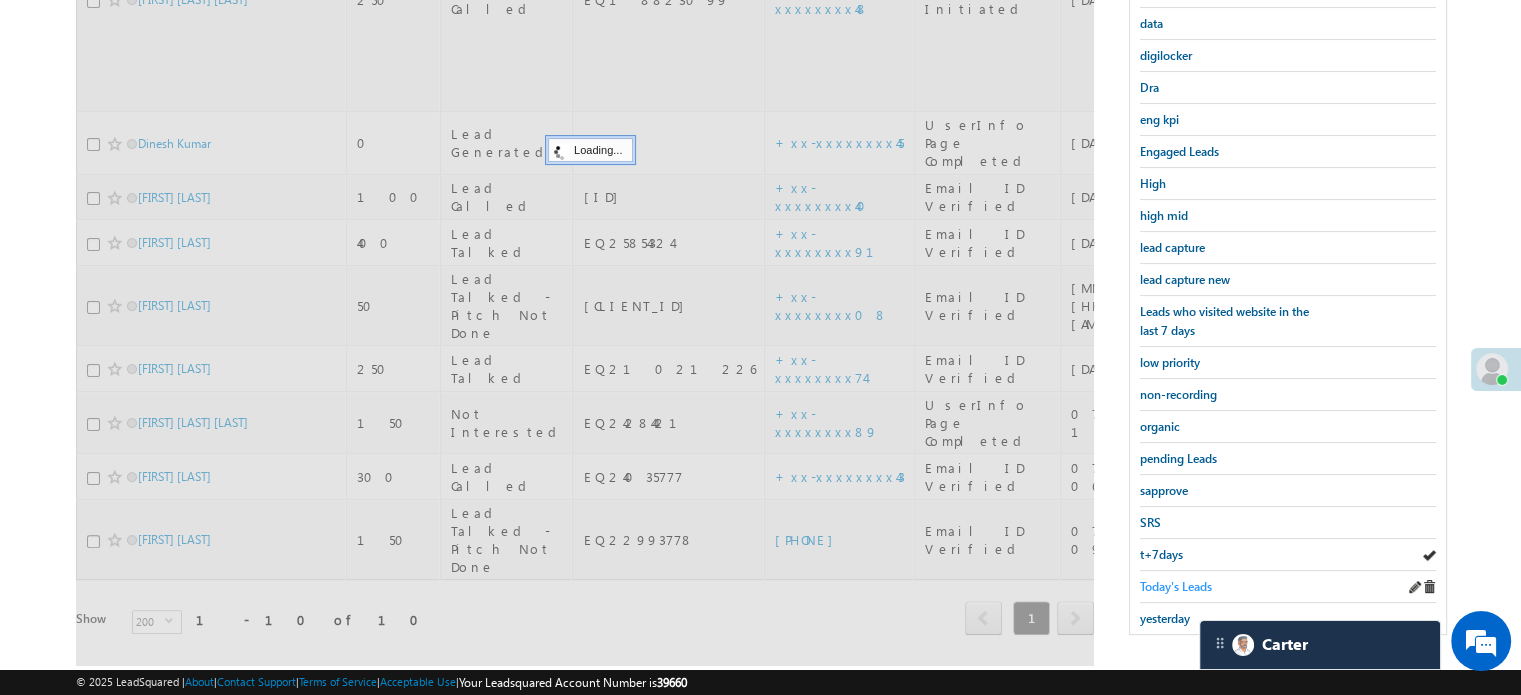click on "Today's Leads" at bounding box center [1176, 586] 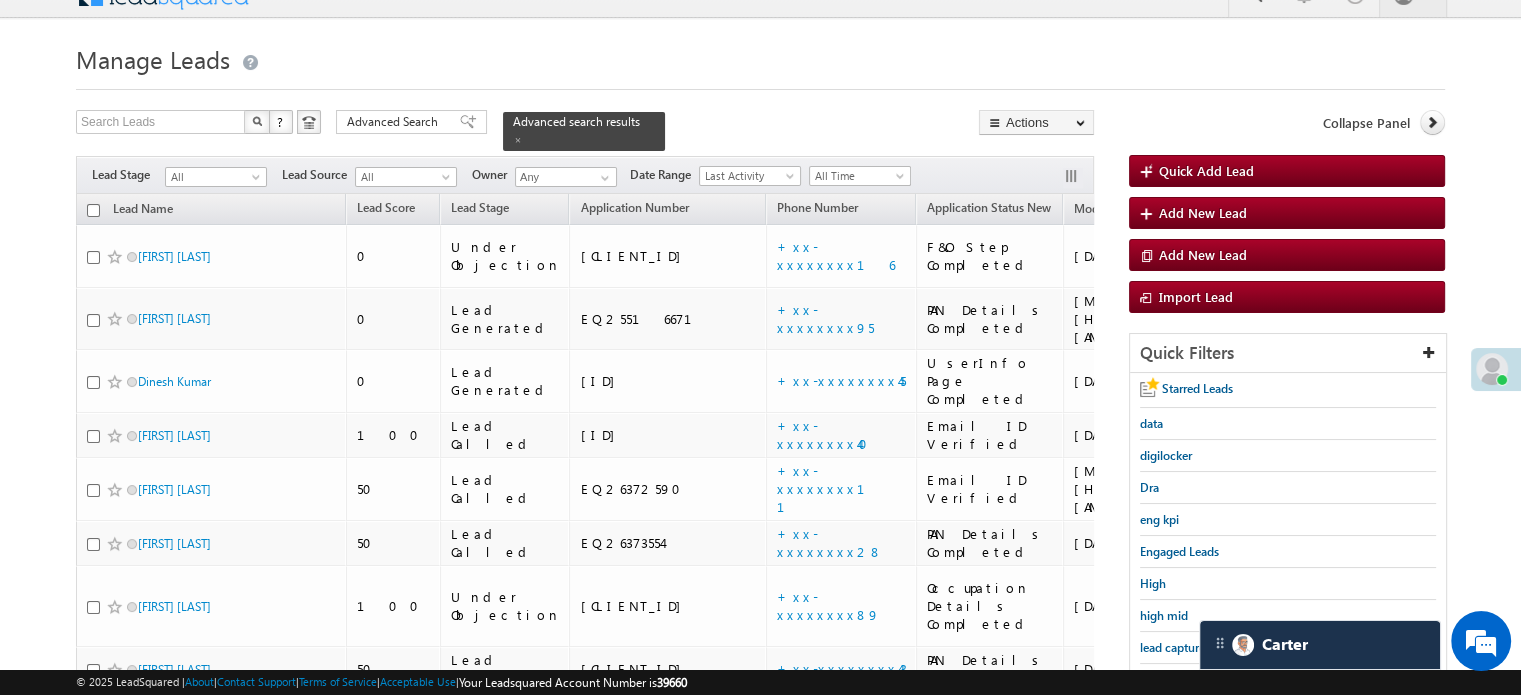 scroll, scrollTop: 229, scrollLeft: 0, axis: vertical 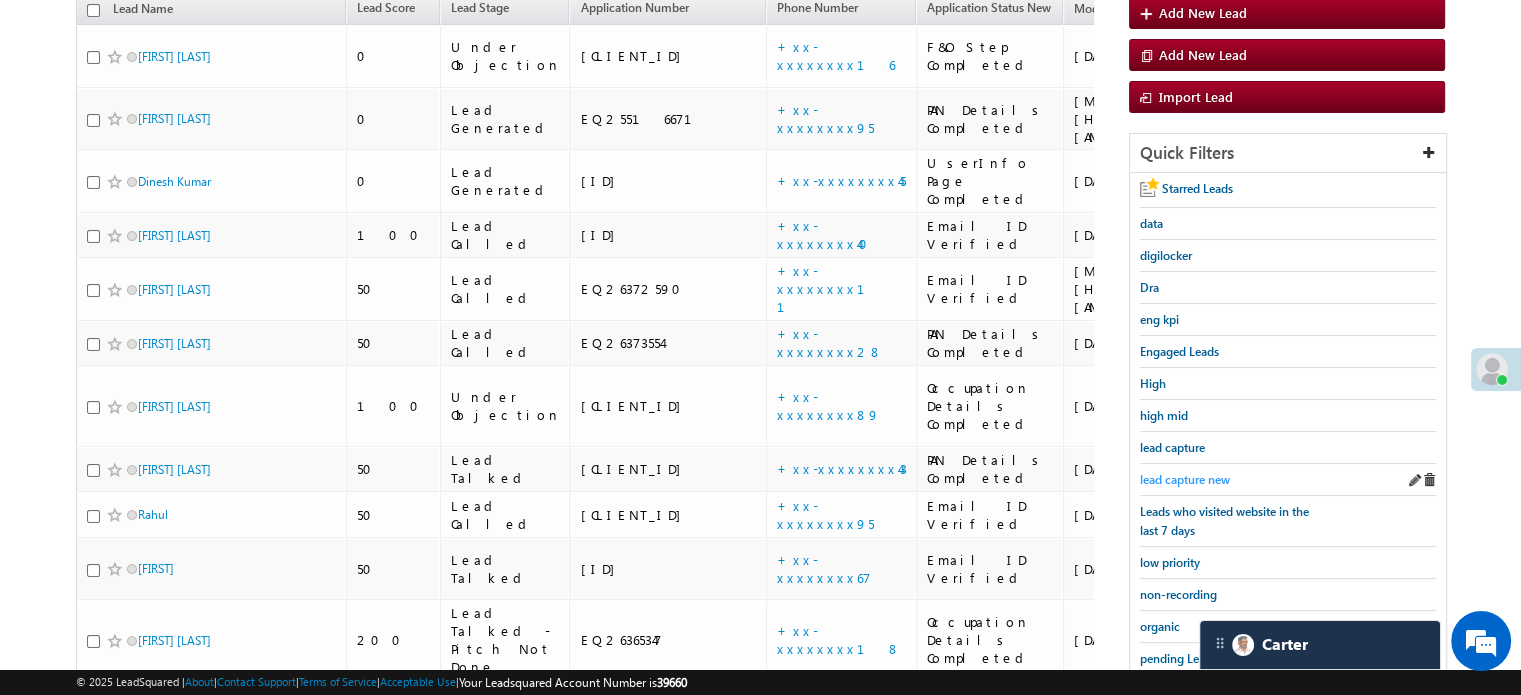 click on "lead capture new" at bounding box center [1185, 479] 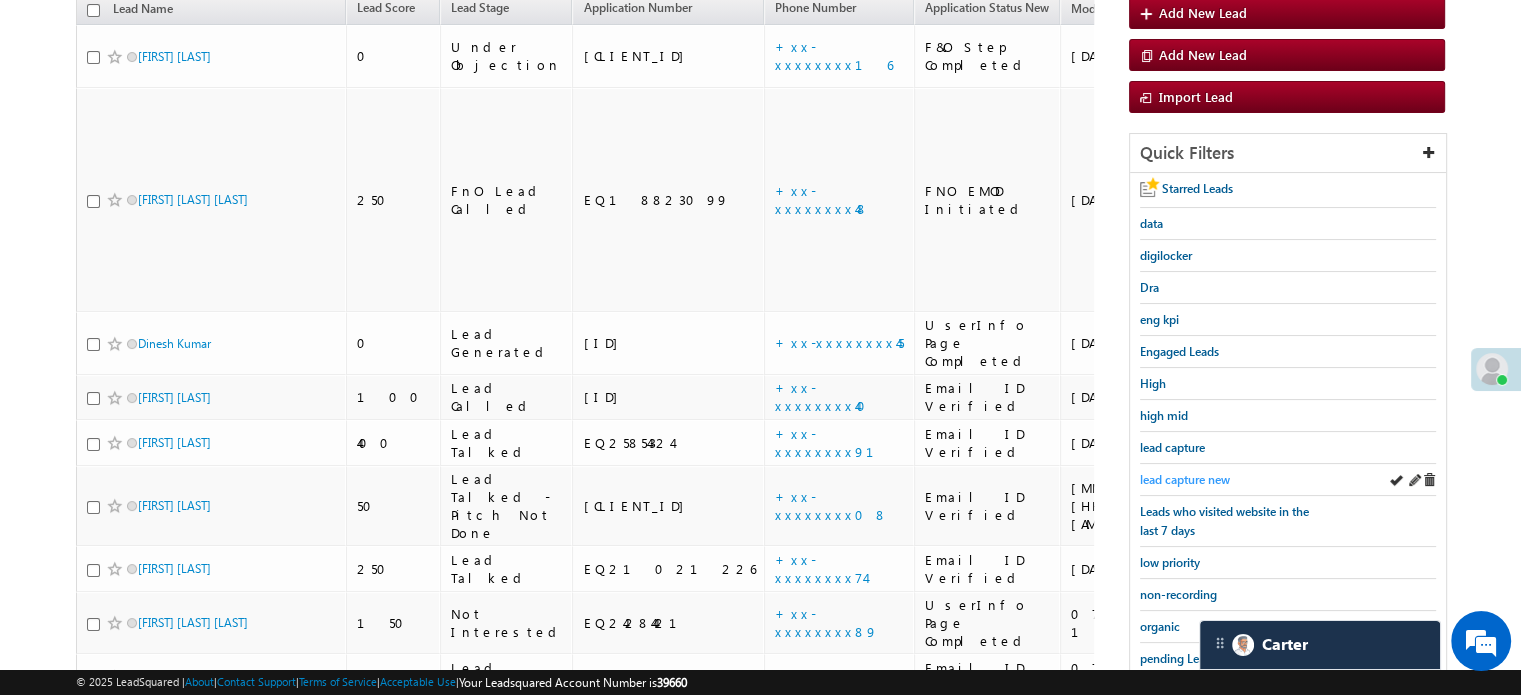 click on "lead capture new" at bounding box center (1185, 479) 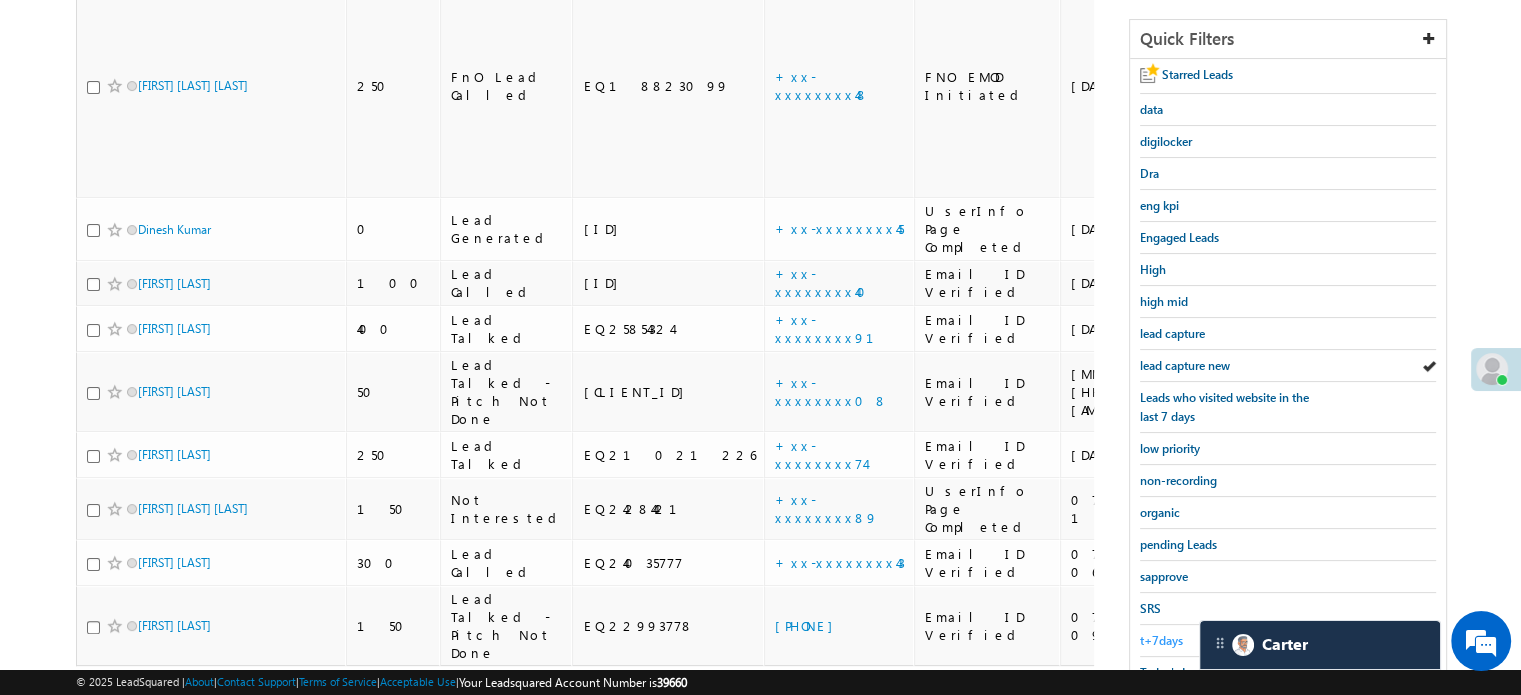 scroll, scrollTop: 429, scrollLeft: 0, axis: vertical 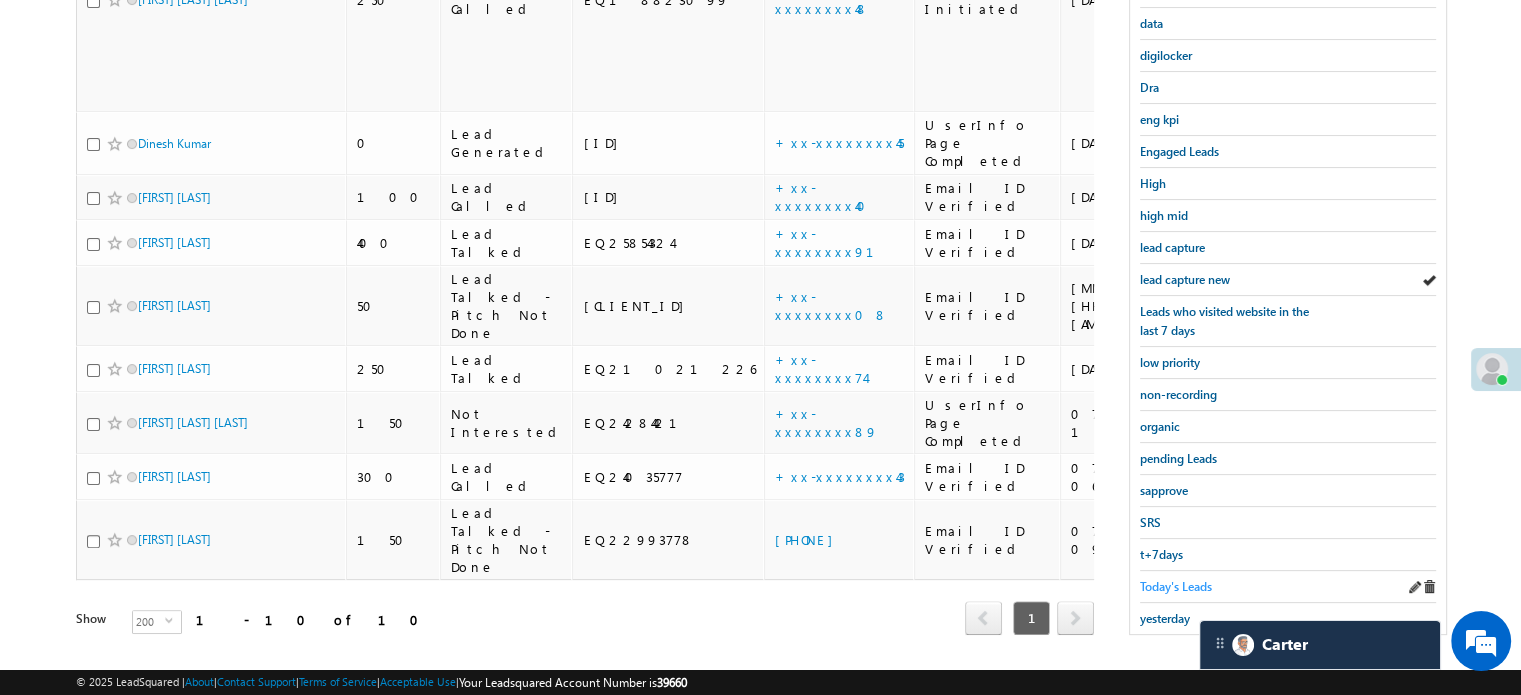 click on "Today's Leads" at bounding box center (1176, 586) 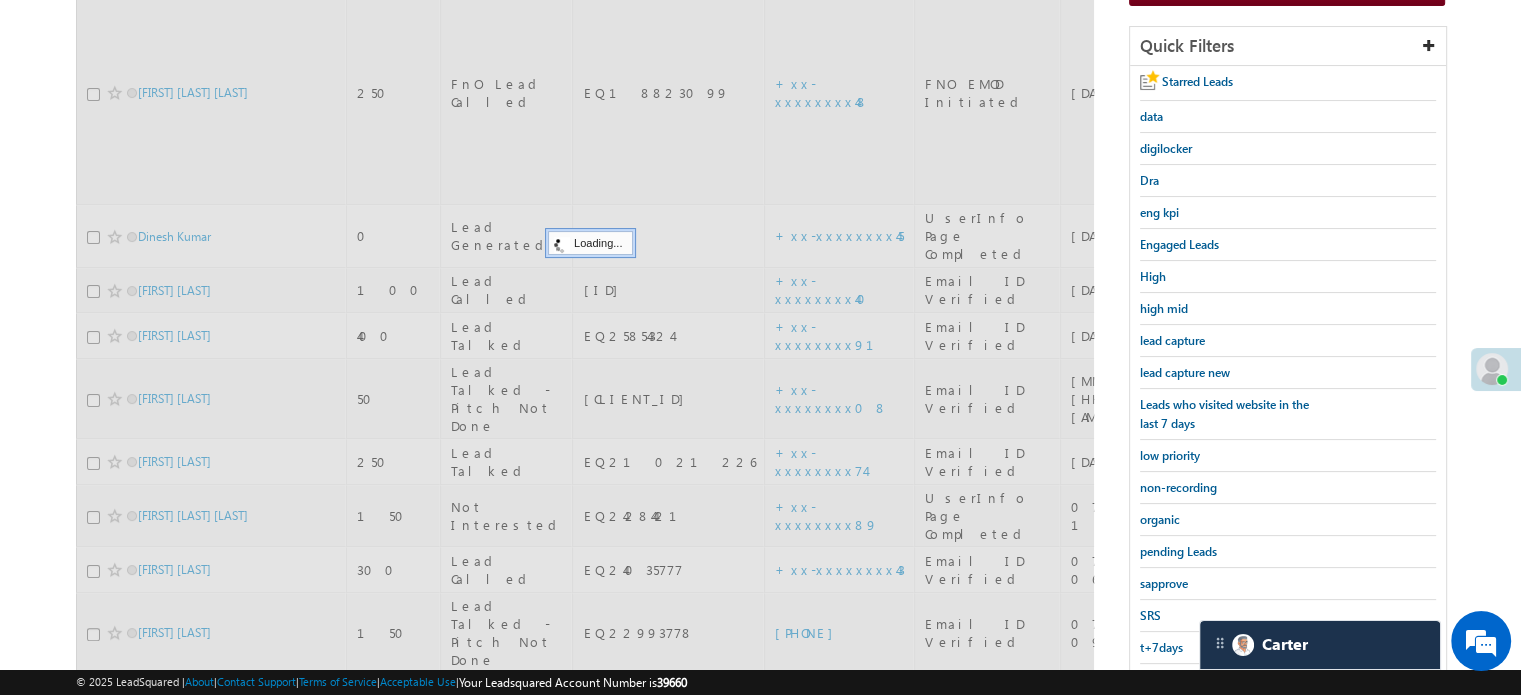 scroll, scrollTop: 229, scrollLeft: 0, axis: vertical 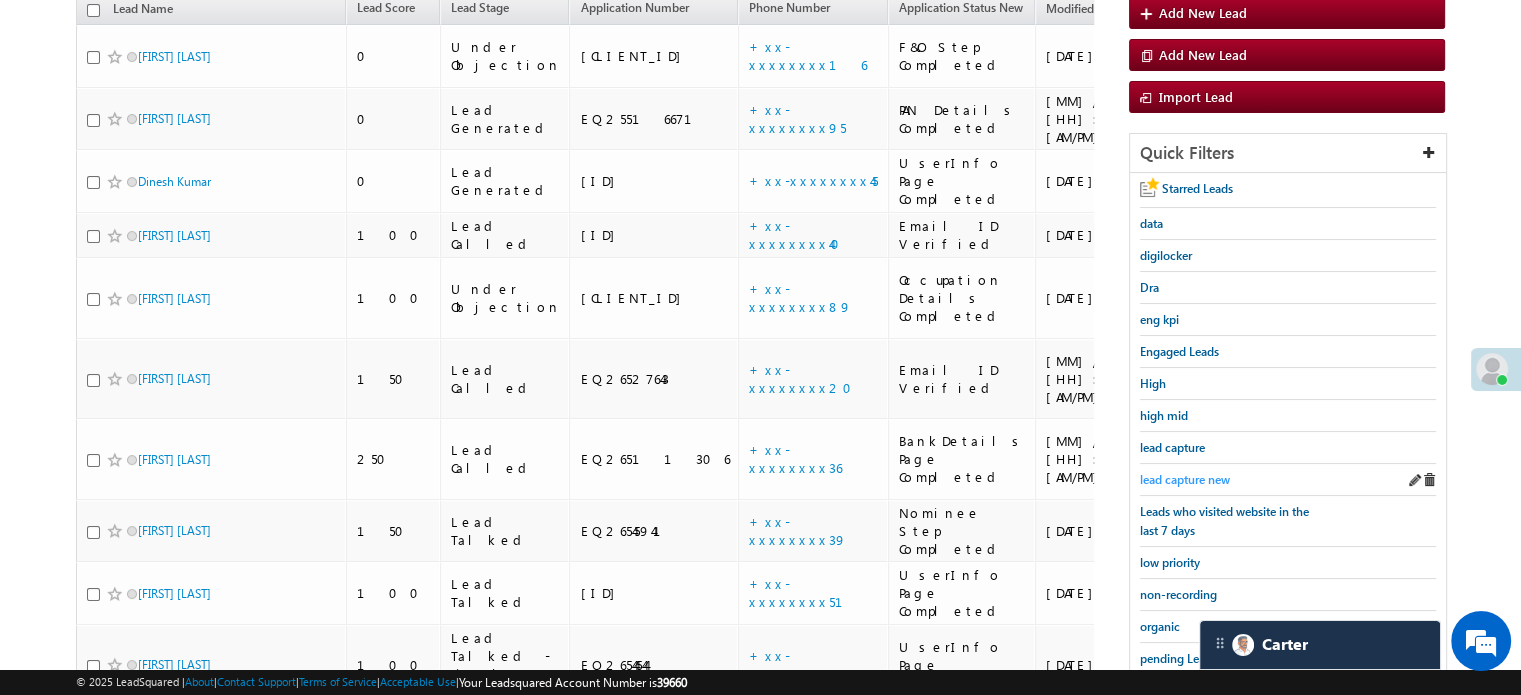 click on "lead capture new" at bounding box center (1185, 479) 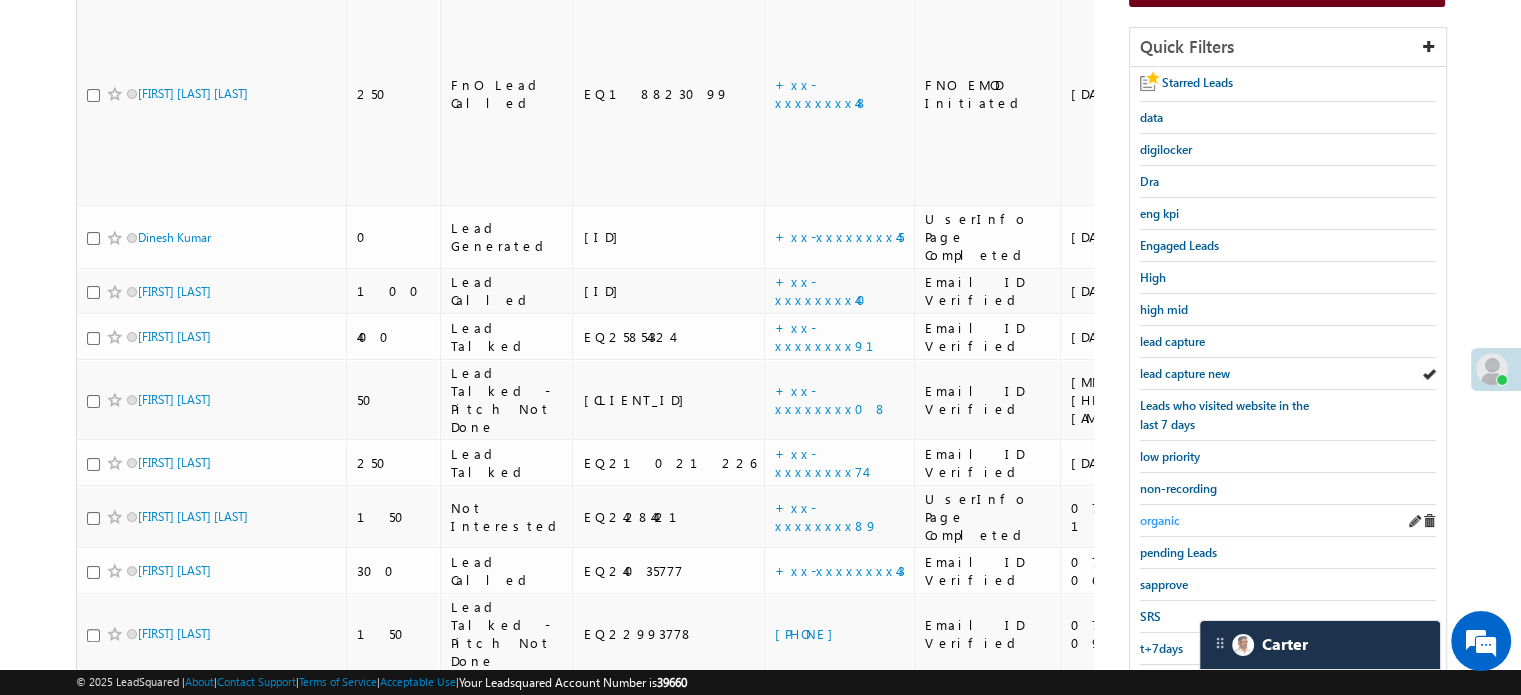 scroll, scrollTop: 429, scrollLeft: 0, axis: vertical 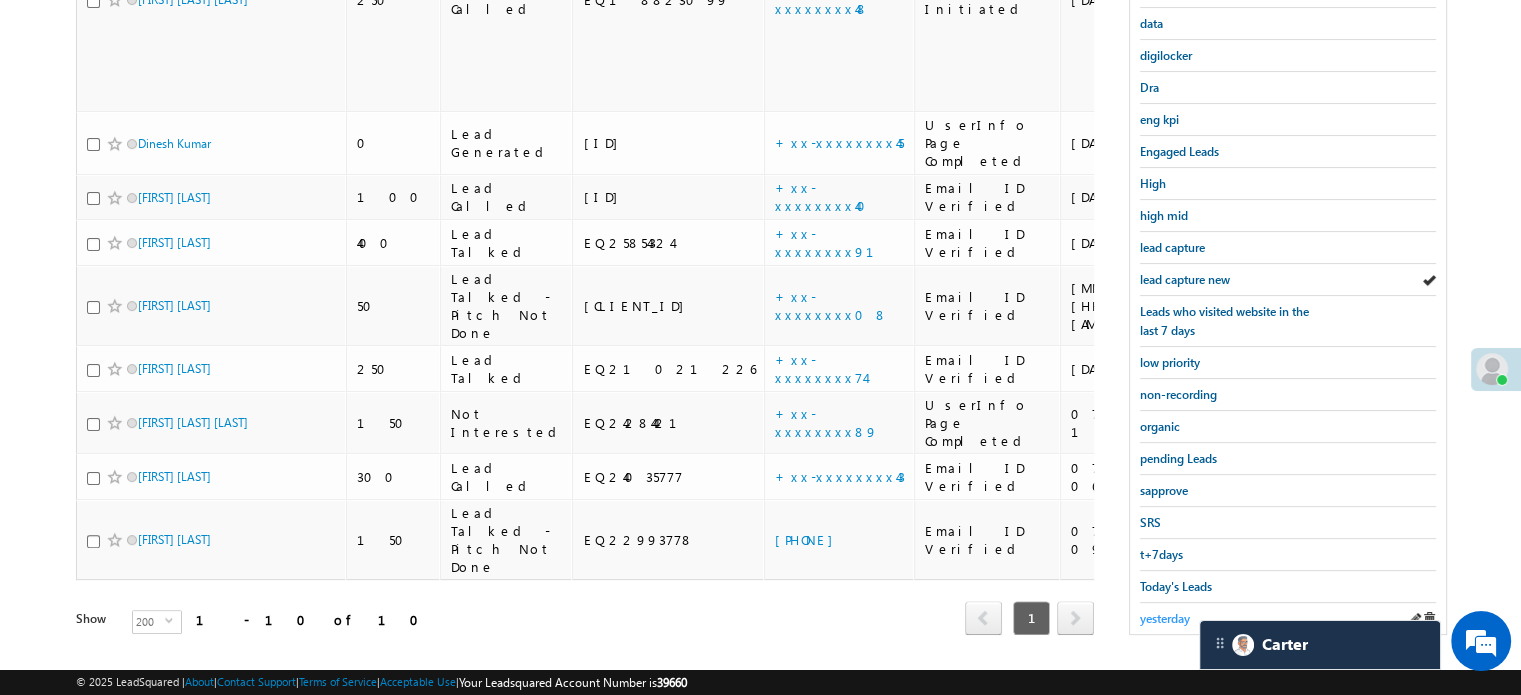 click on "yesterday" at bounding box center [1165, 618] 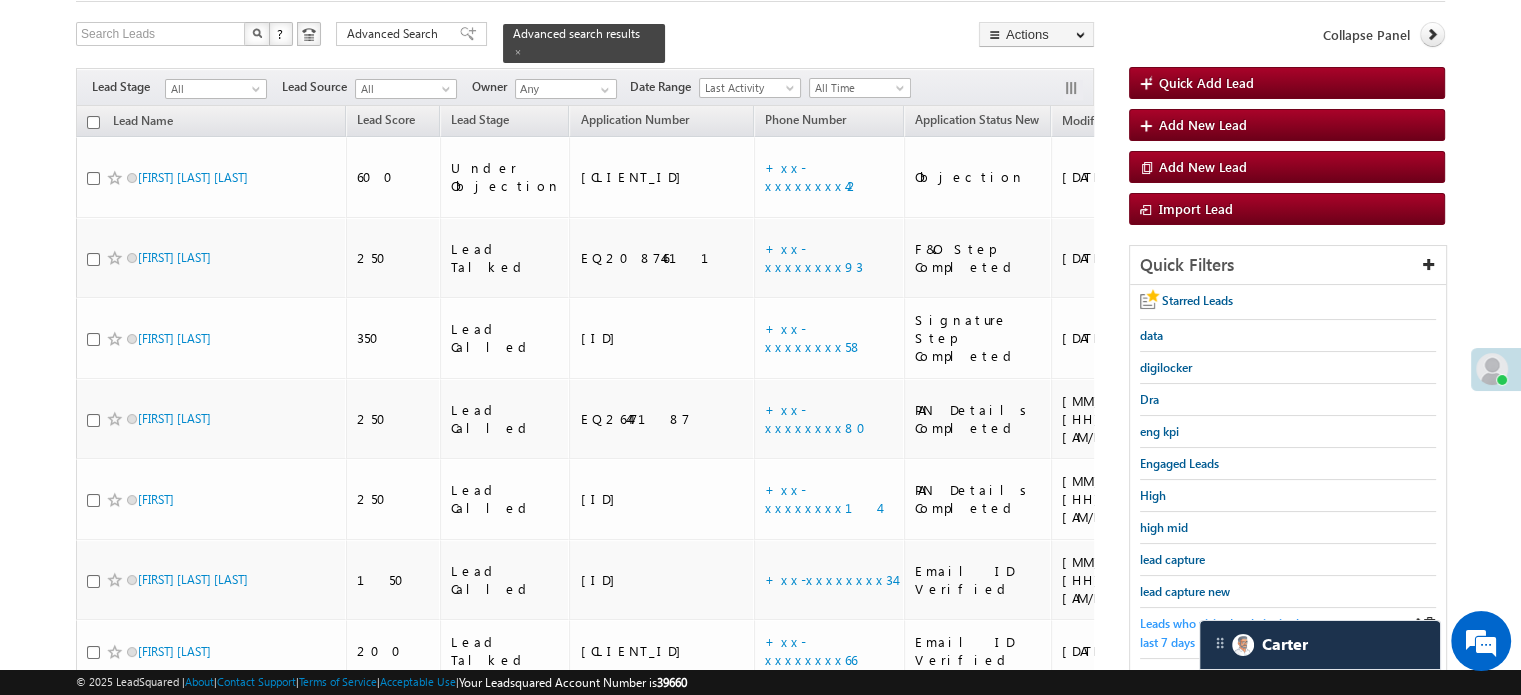 scroll, scrollTop: 200, scrollLeft: 0, axis: vertical 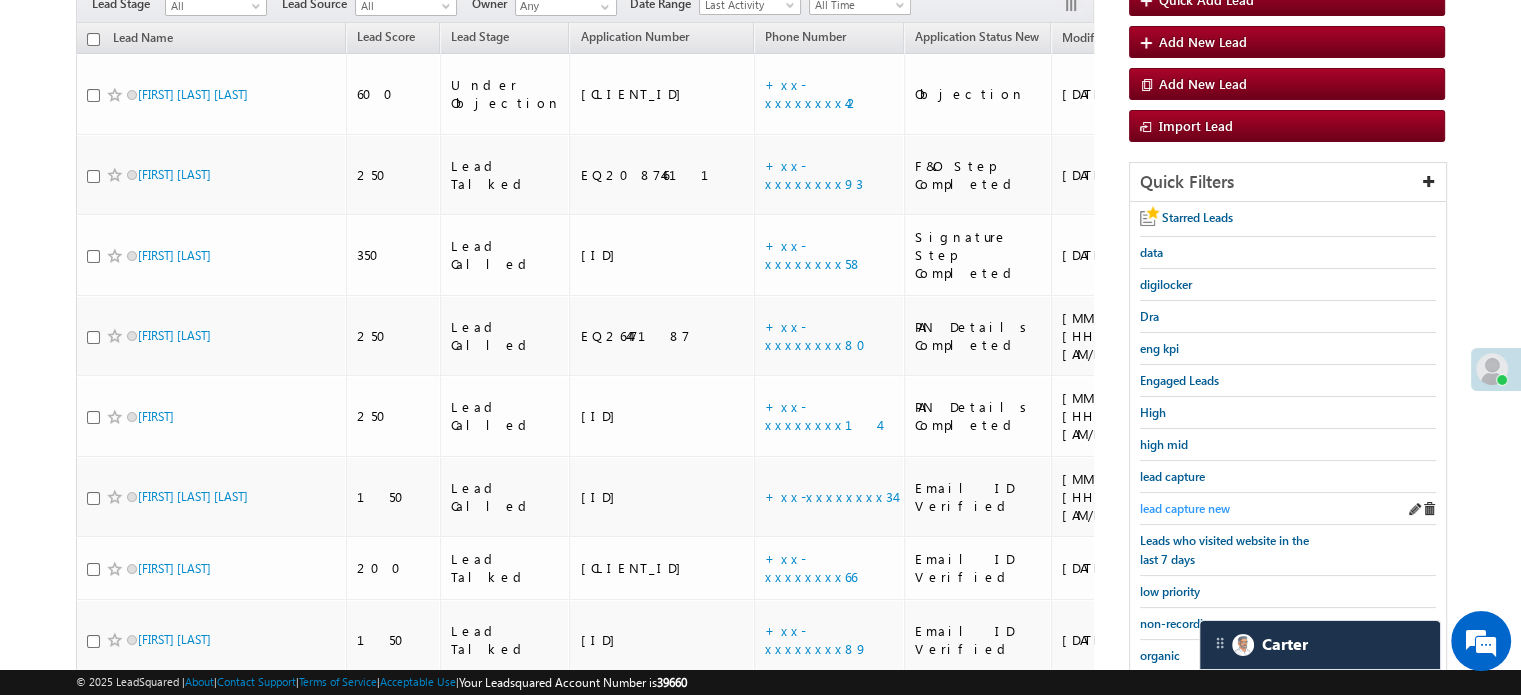 click on "lead capture new" at bounding box center [1185, 508] 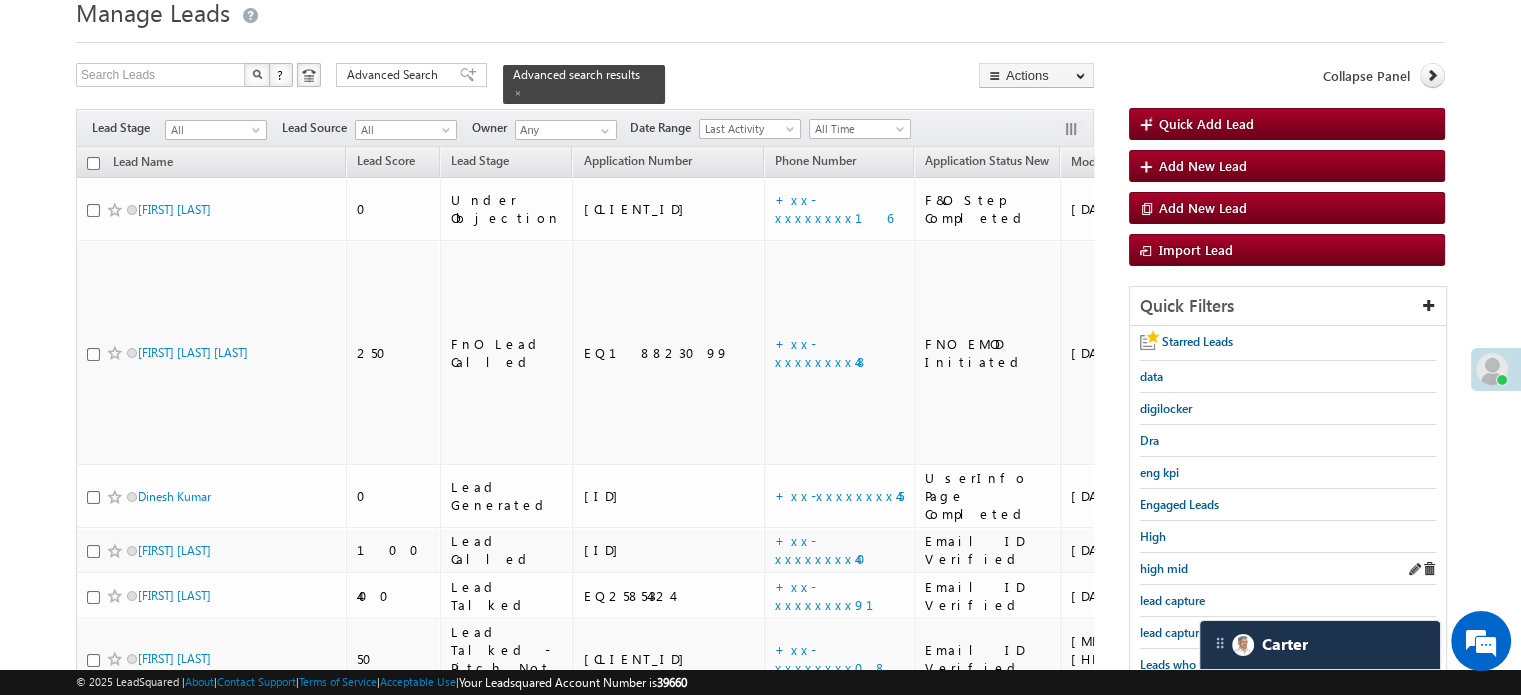 scroll, scrollTop: 200, scrollLeft: 0, axis: vertical 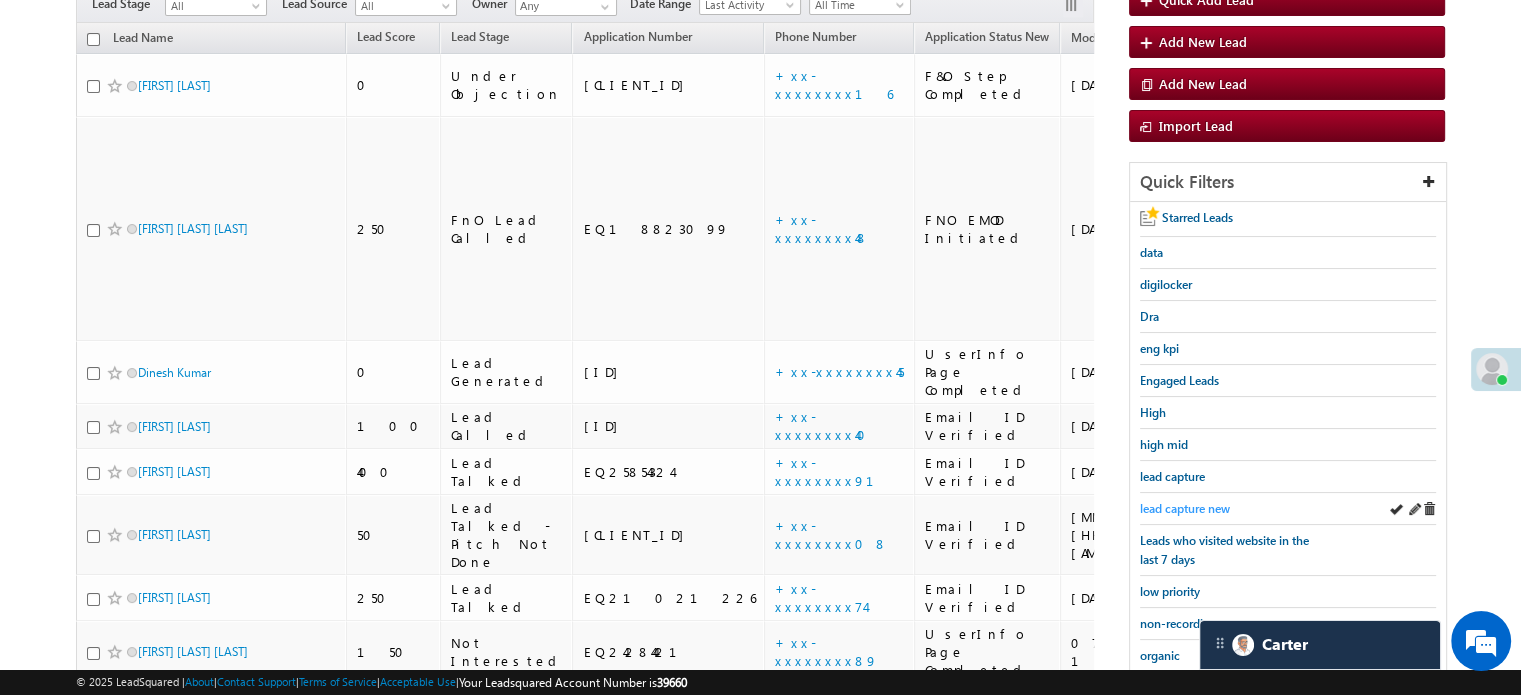 click on "lead capture new" at bounding box center [1185, 508] 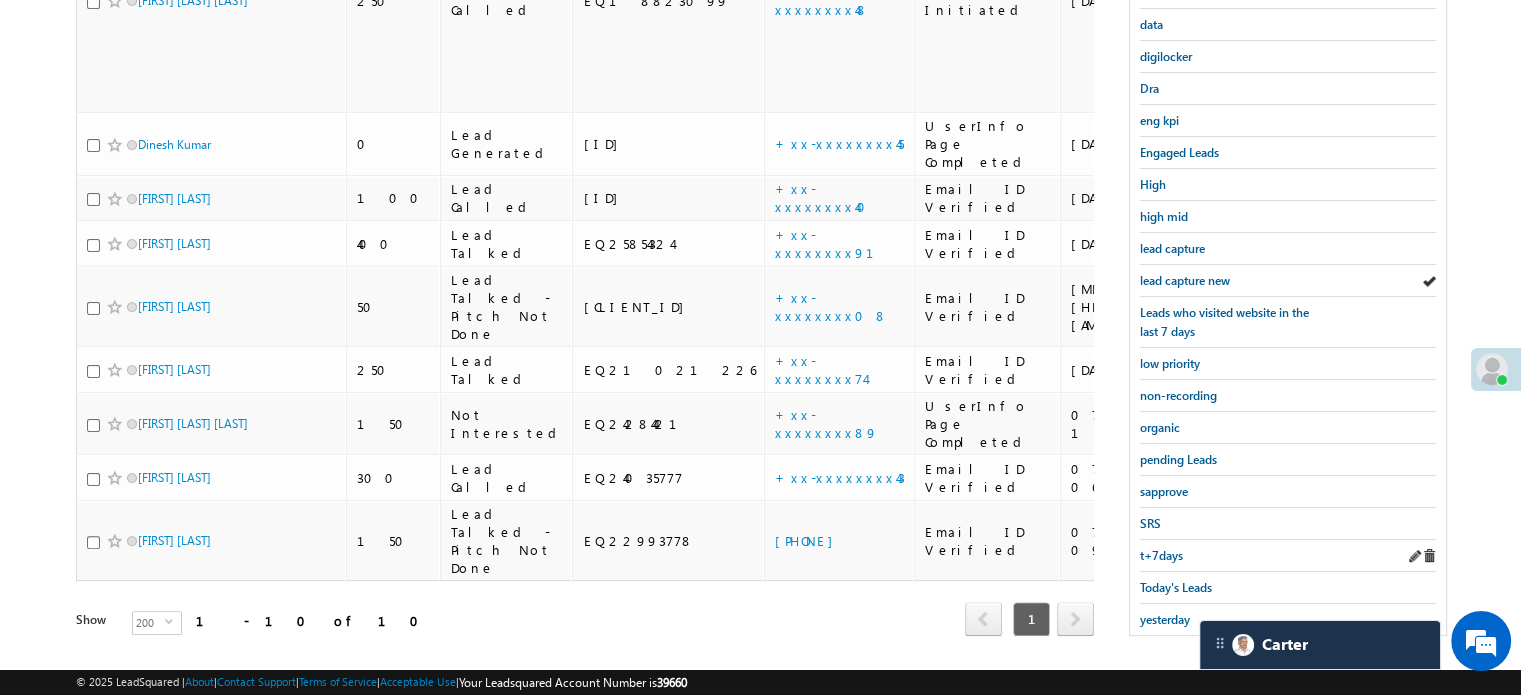 scroll, scrollTop: 429, scrollLeft: 0, axis: vertical 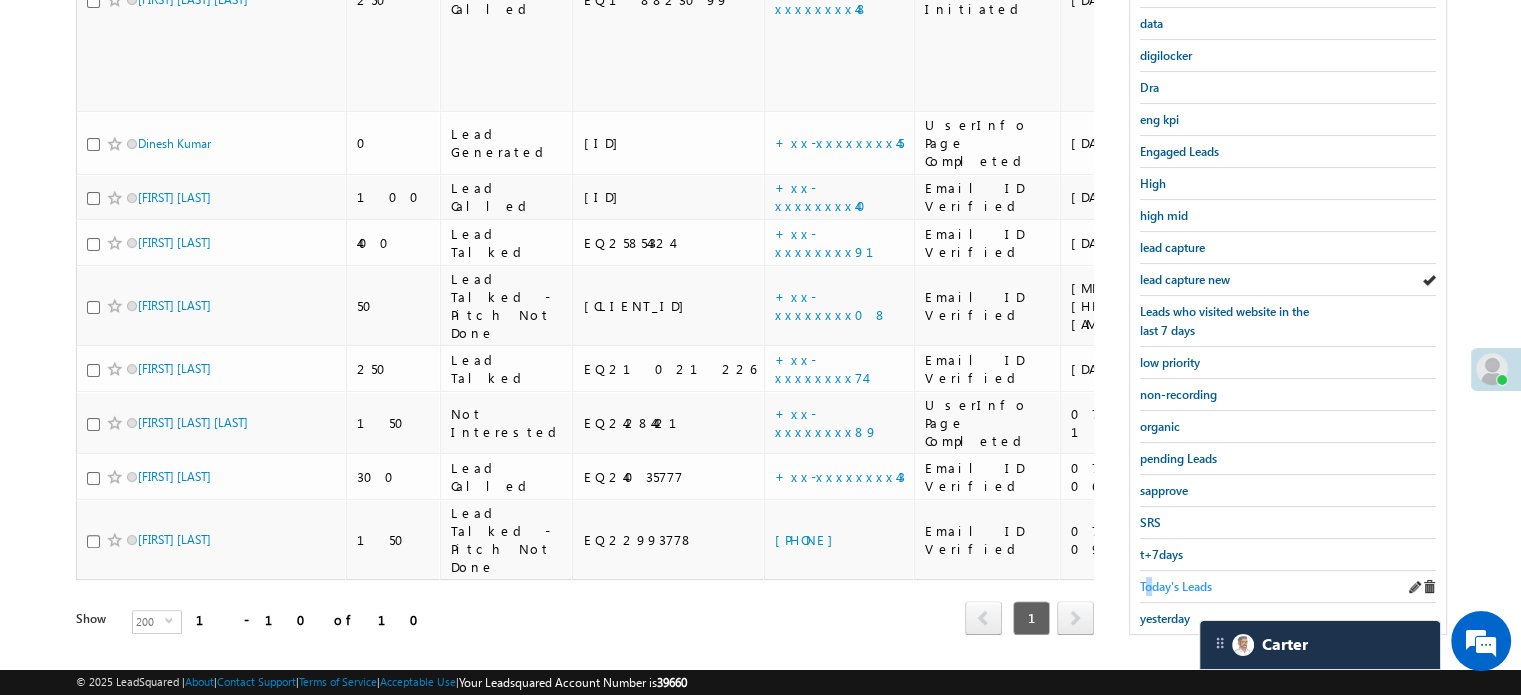 click on "Today's Leads" at bounding box center [1176, 586] 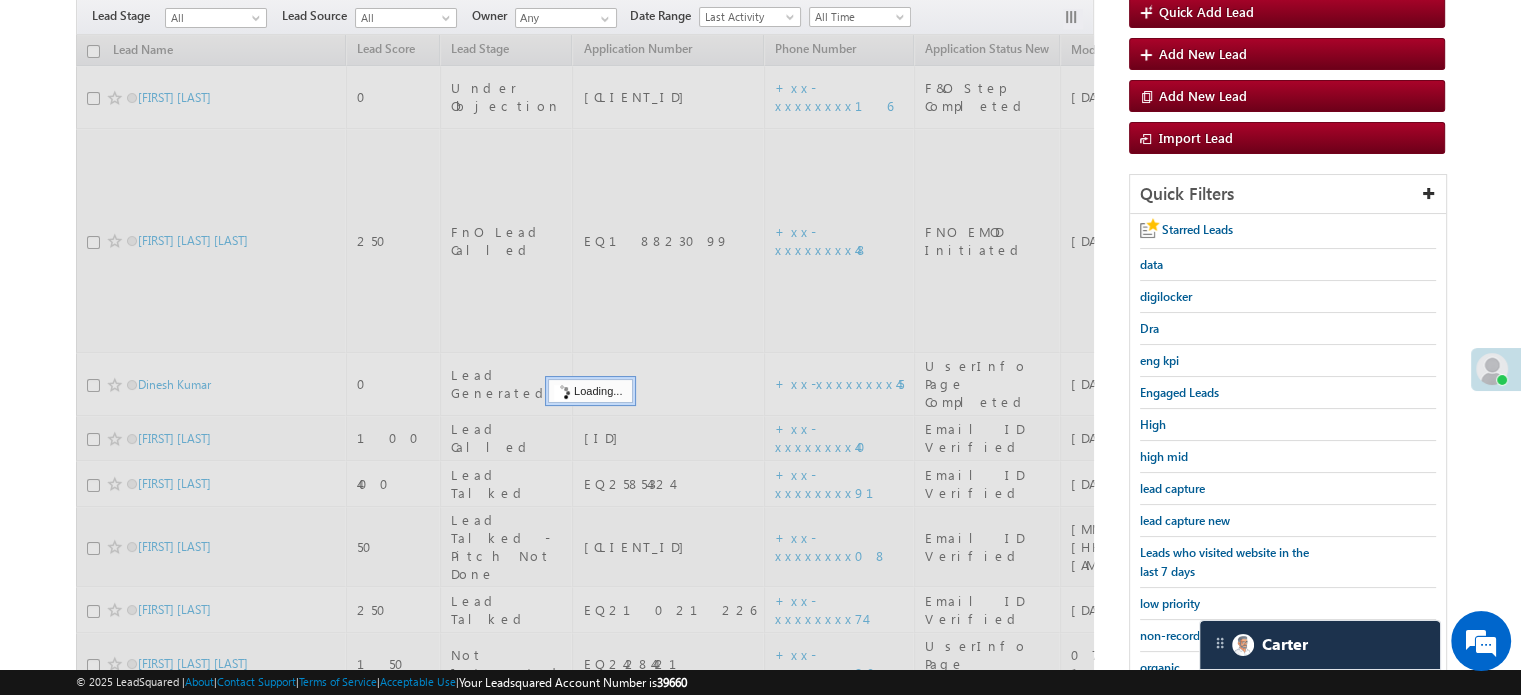 scroll, scrollTop: 129, scrollLeft: 0, axis: vertical 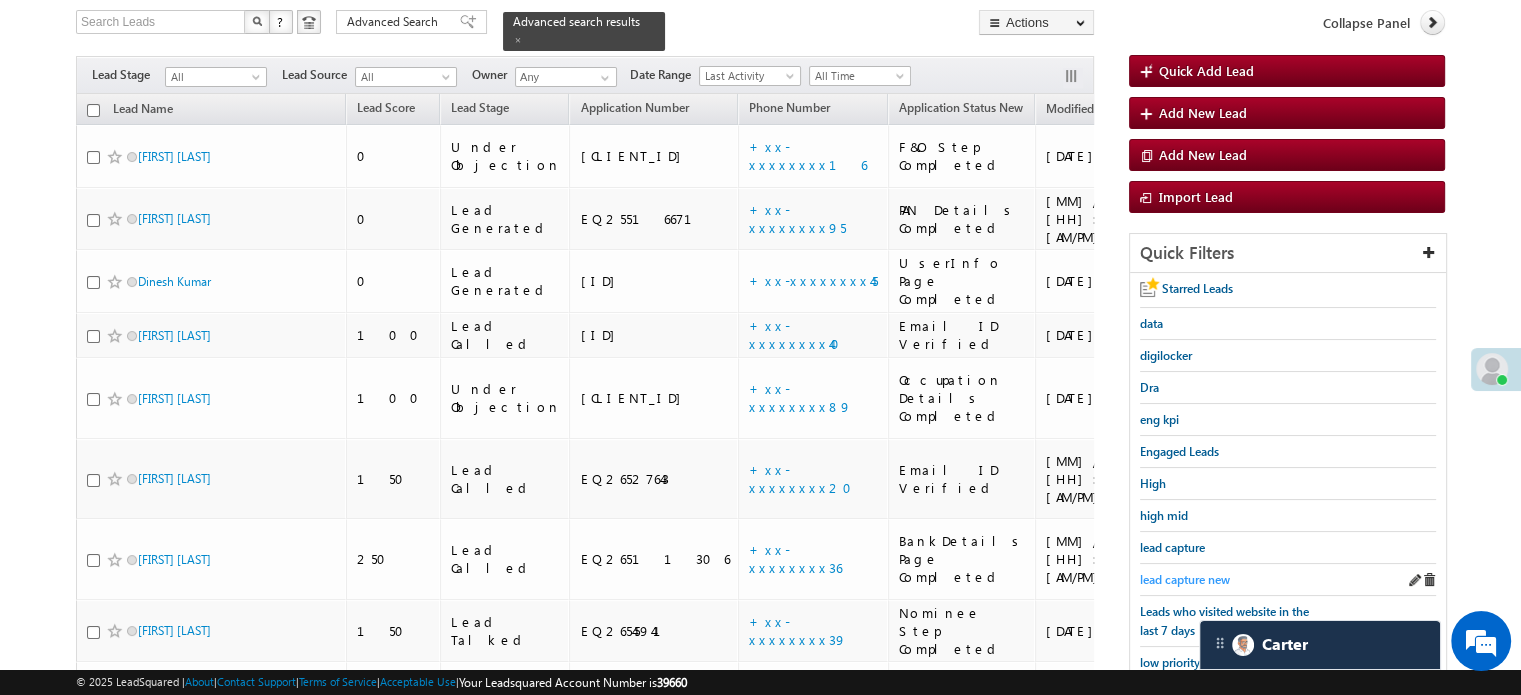 click on "lead capture new" at bounding box center [1185, 579] 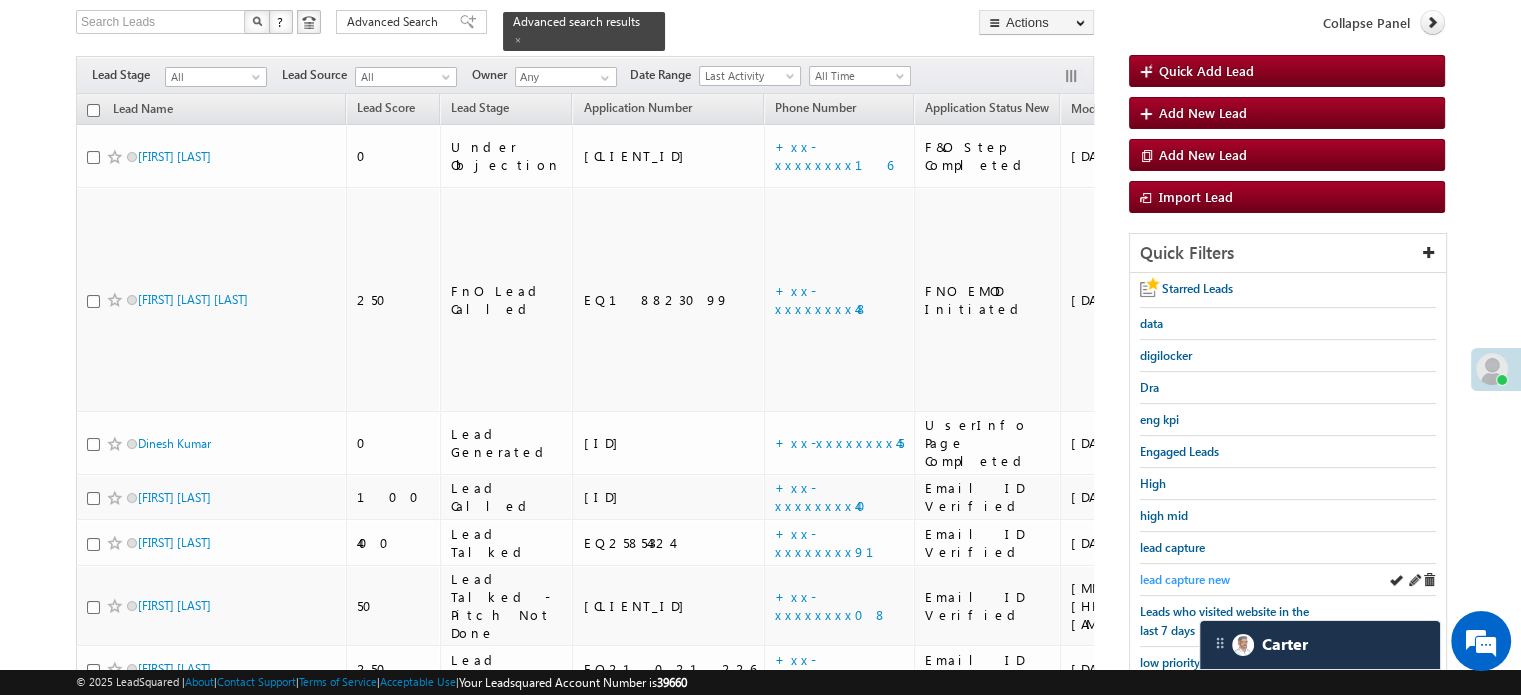 click on "lead capture new" at bounding box center [1185, 579] 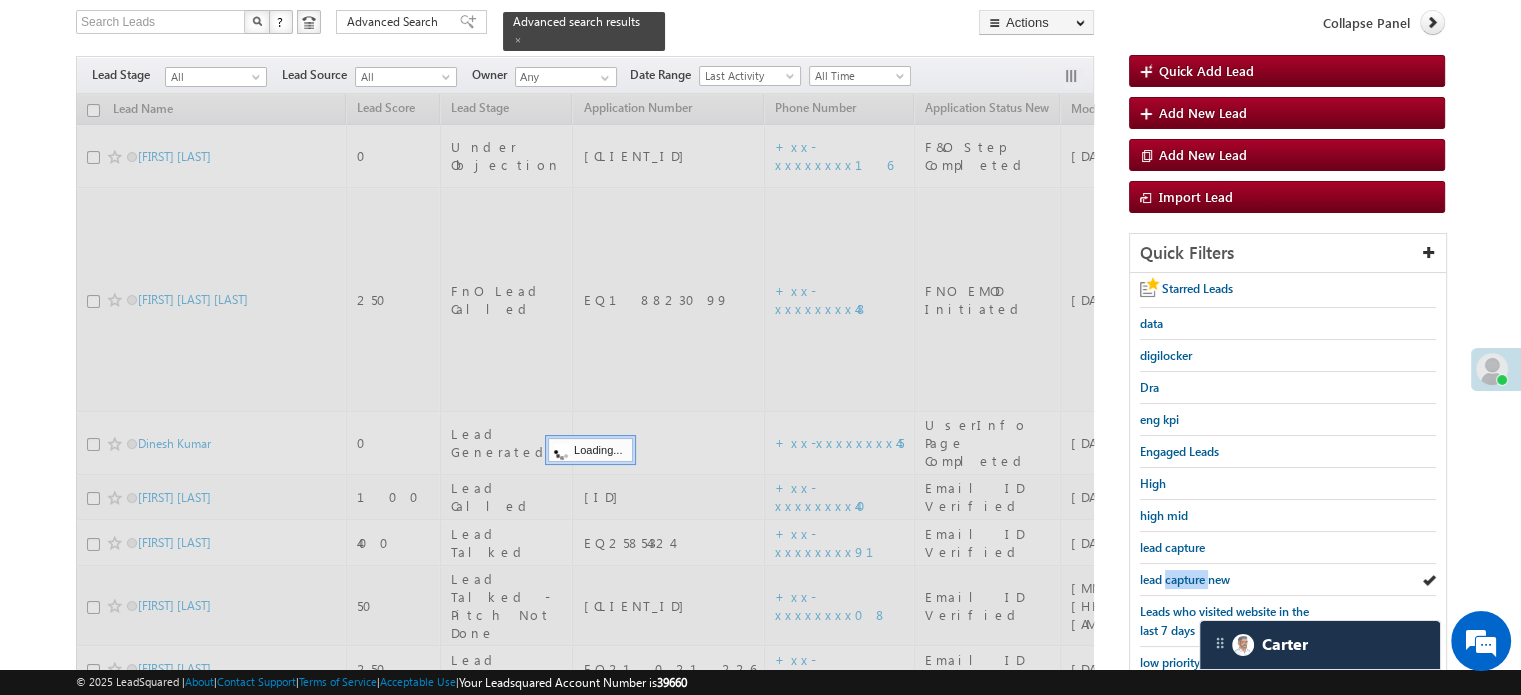 click on "lead capture new" at bounding box center (1185, 579) 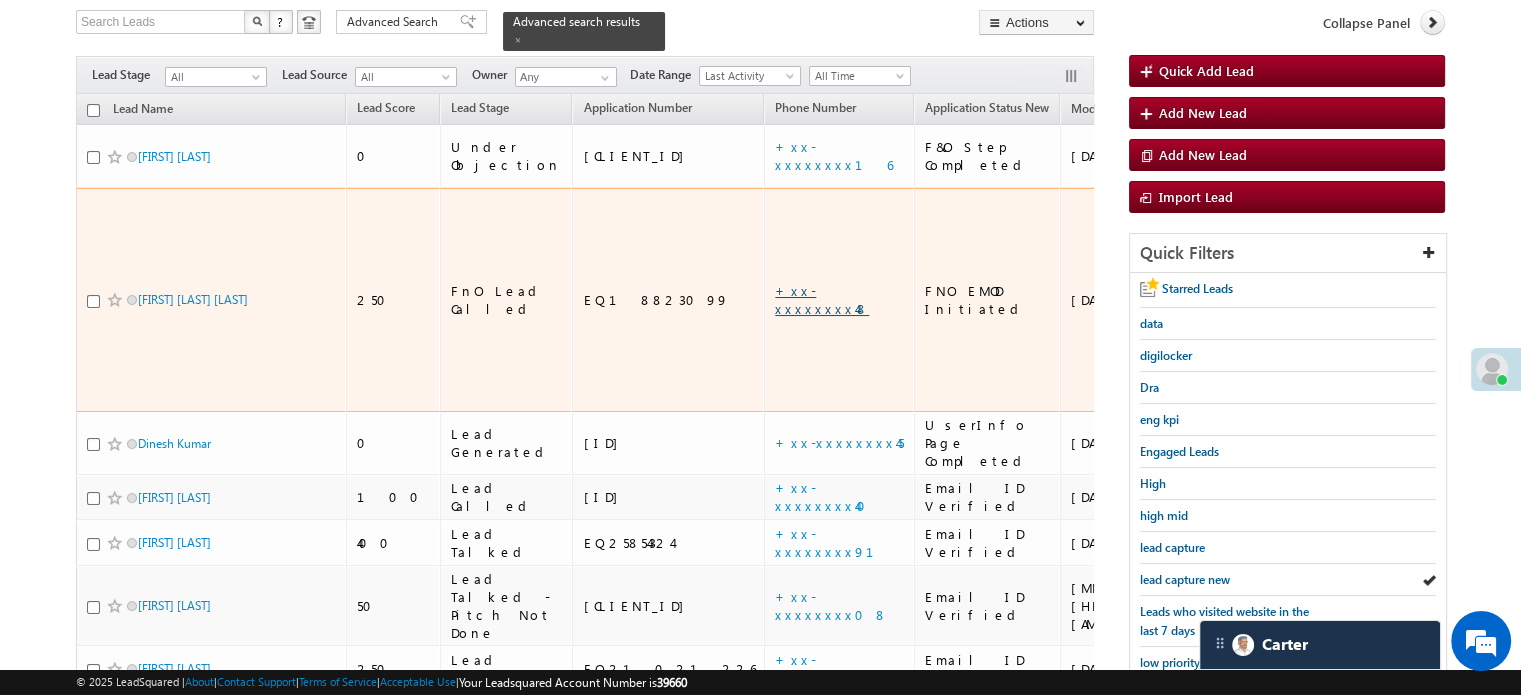 click on "+xx-xxxxxxxx48" at bounding box center [822, 299] 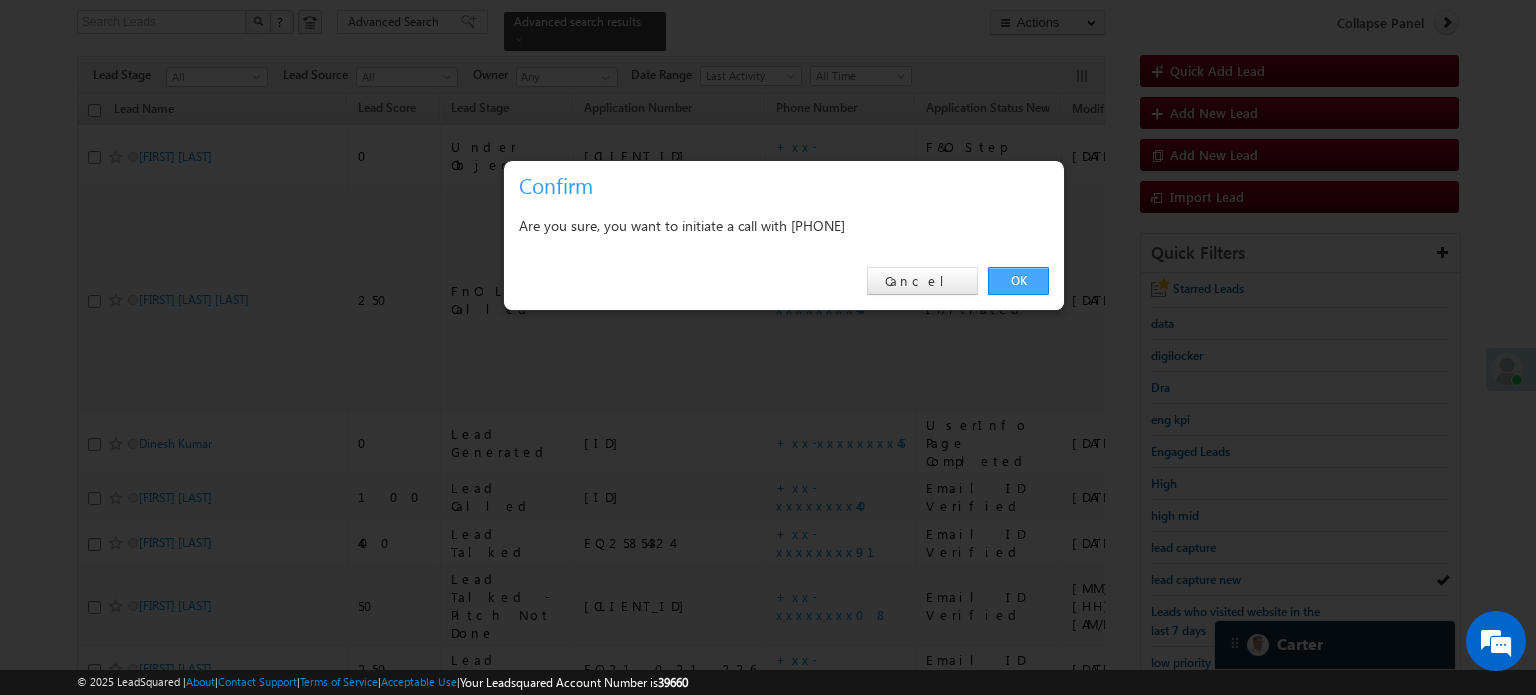 click on "OK" at bounding box center (1018, 281) 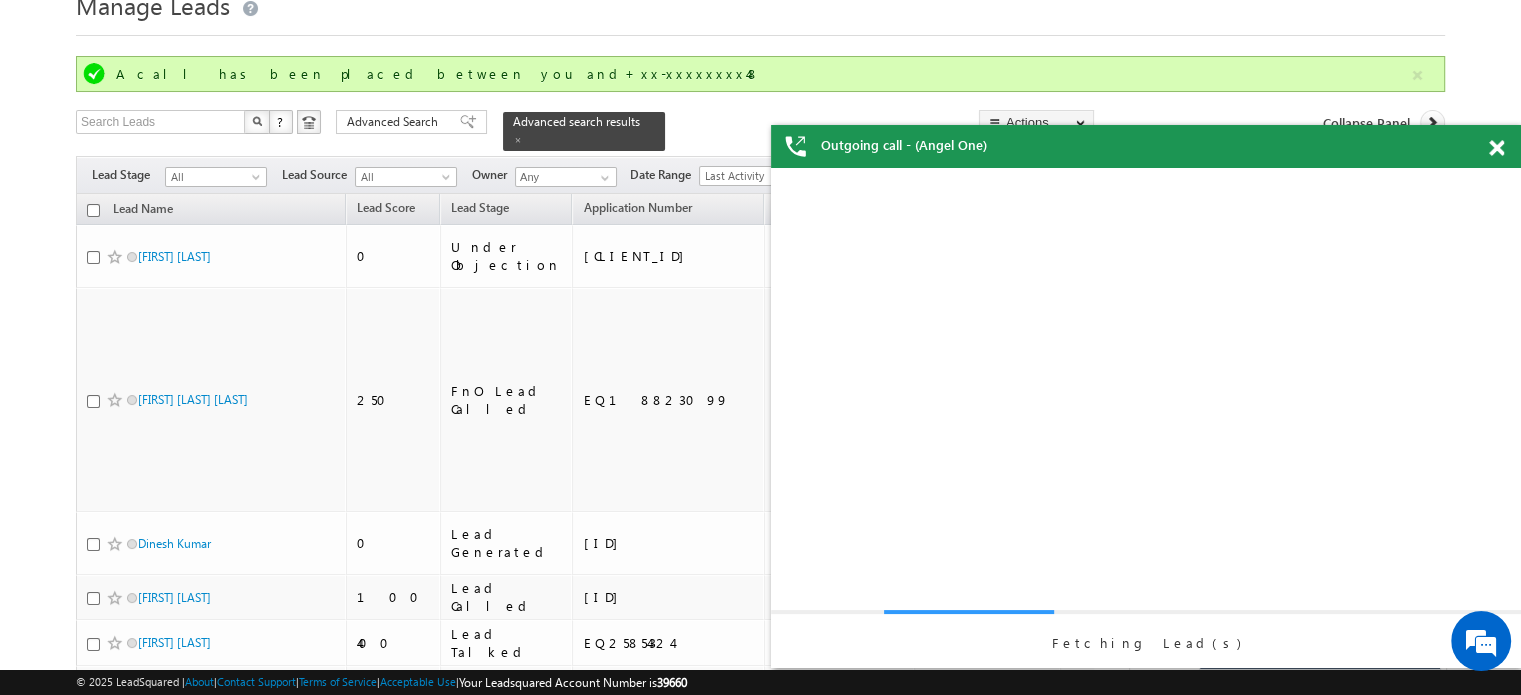 scroll, scrollTop: 0, scrollLeft: 0, axis: both 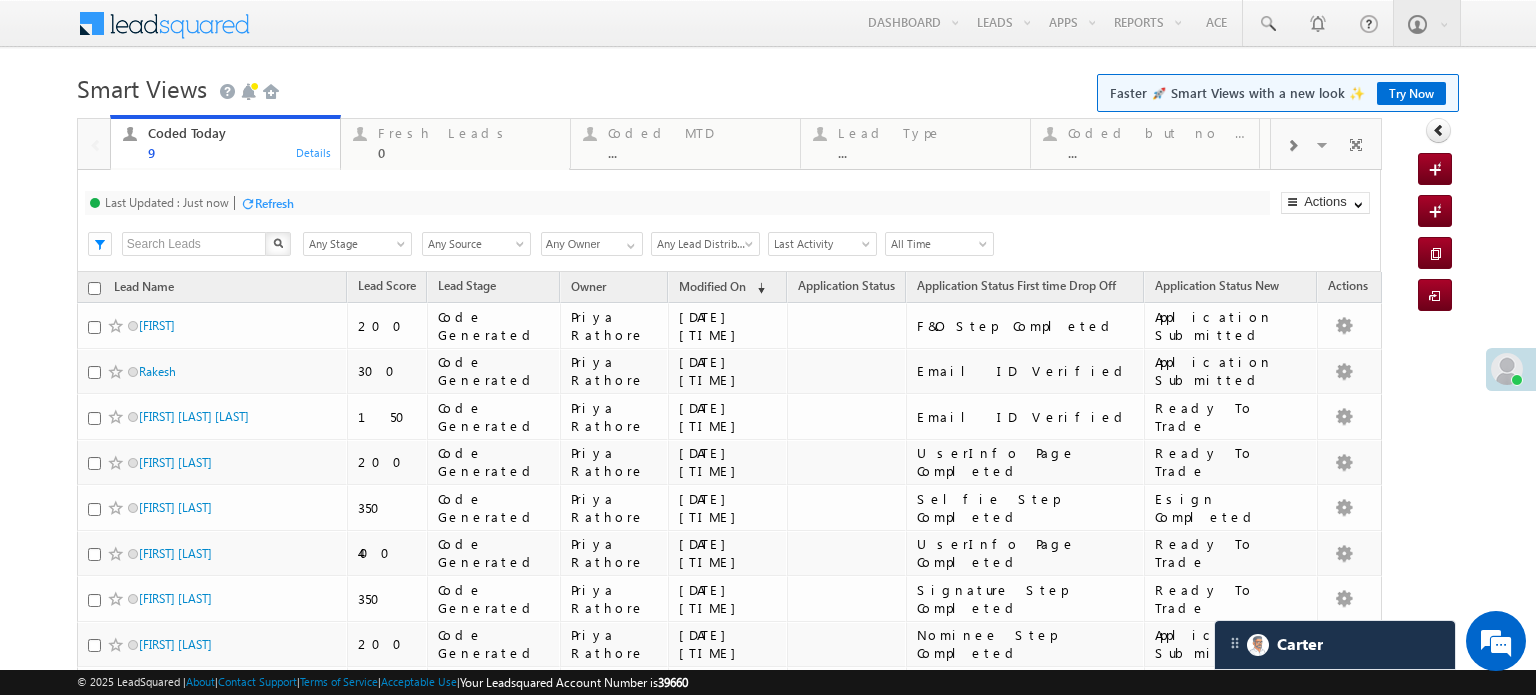 click on "Refresh" at bounding box center [267, 202] 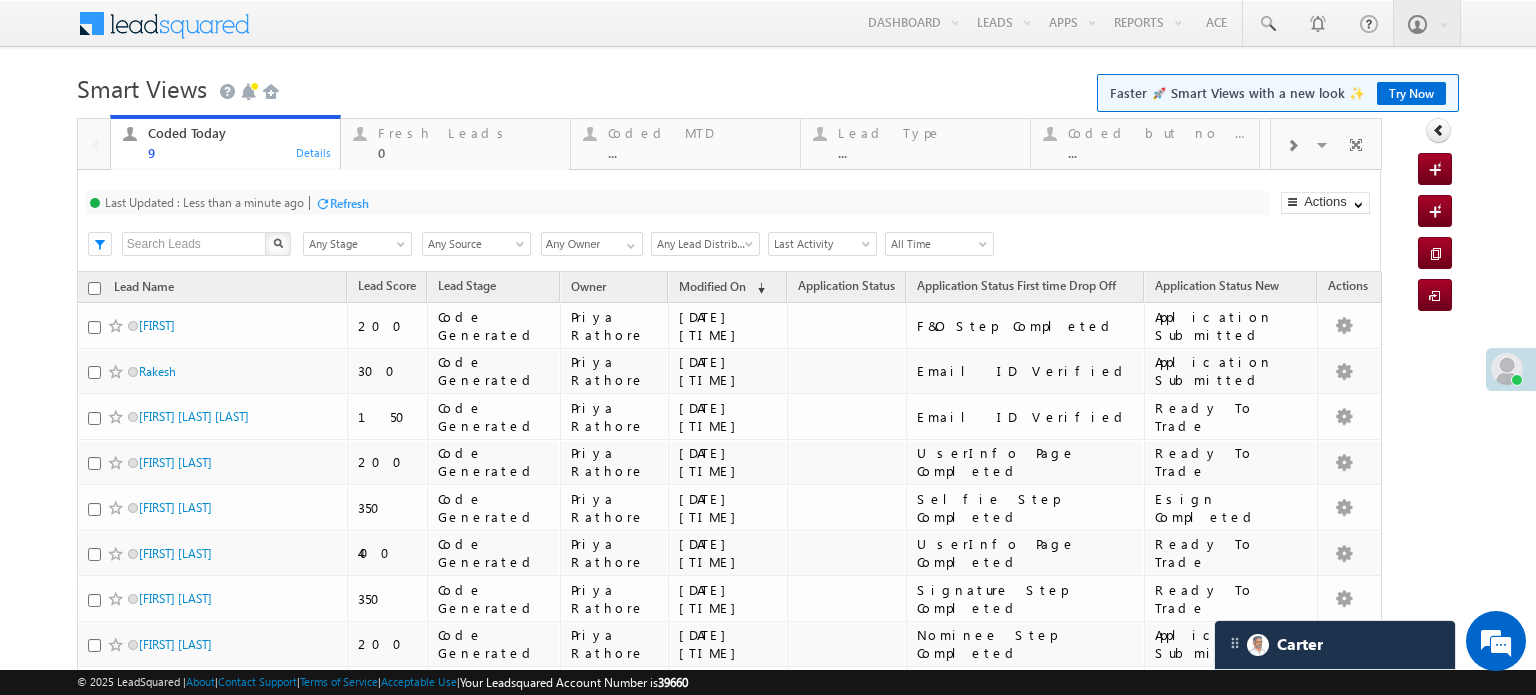 click on "Refresh" at bounding box center [349, 203] 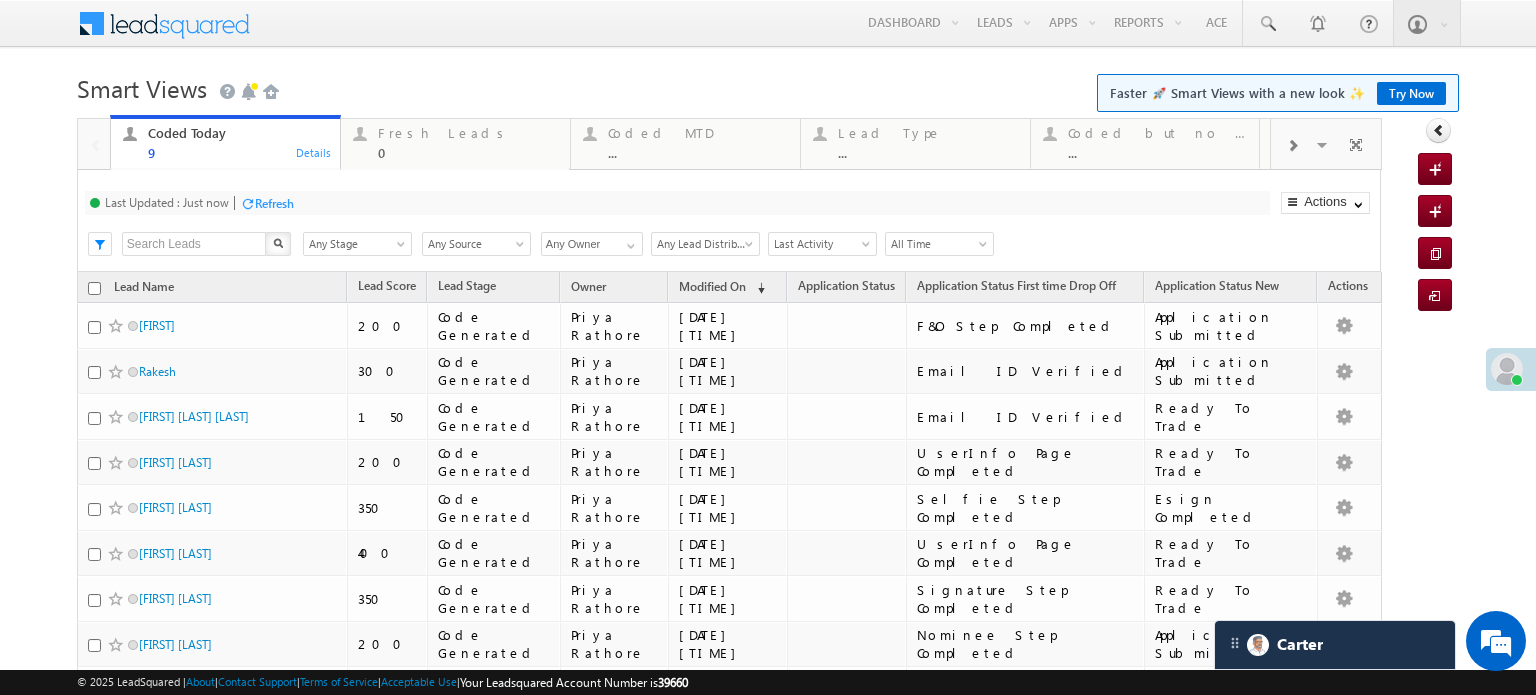 click on "Refresh" at bounding box center [274, 203] 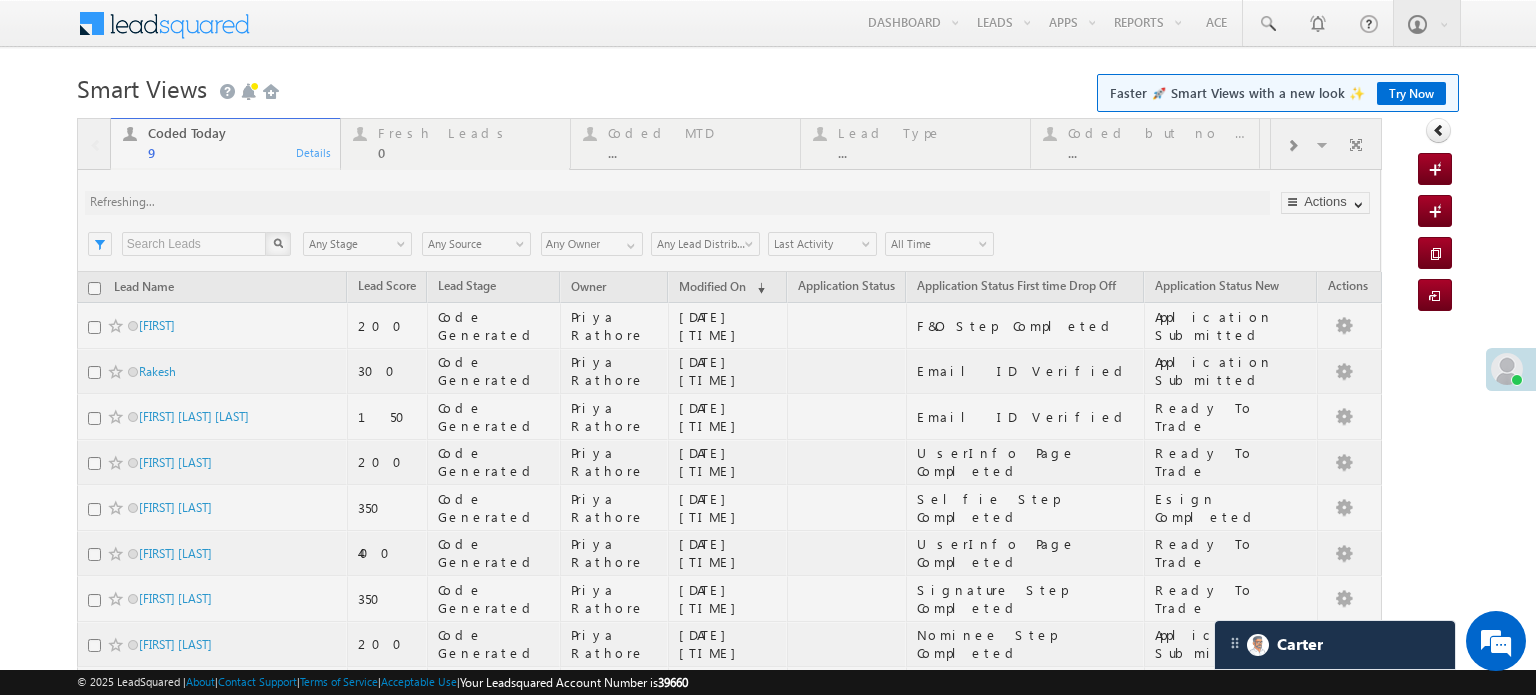 click at bounding box center (729, 470) 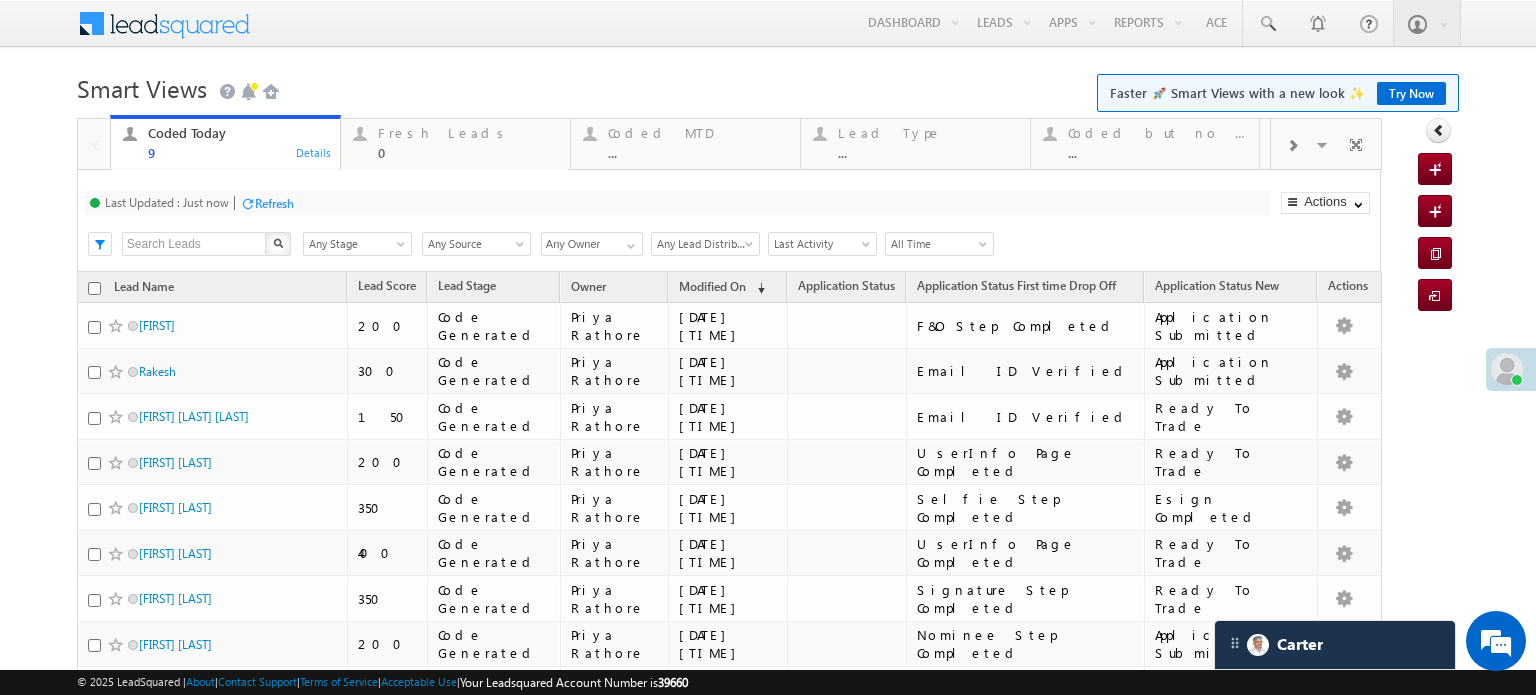 click on "Refresh" at bounding box center [274, 203] 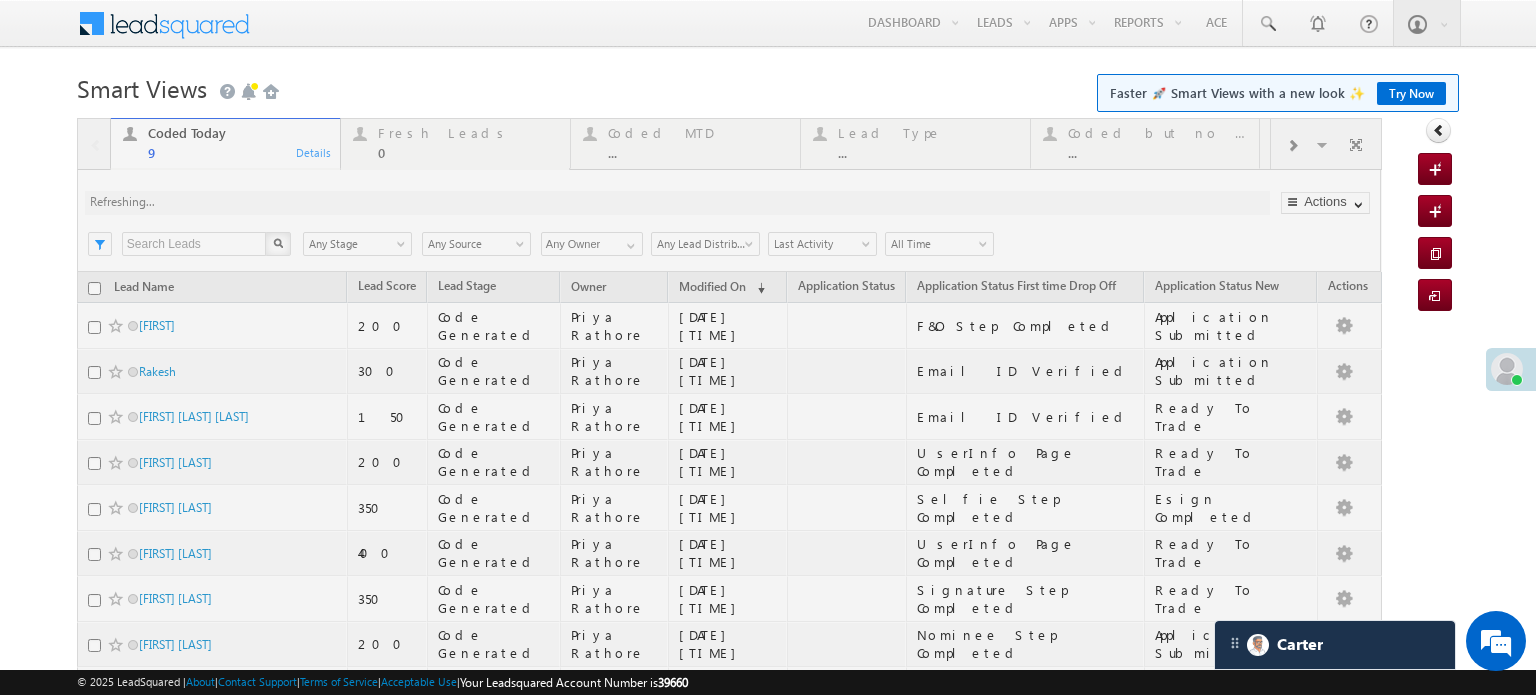 click at bounding box center [729, 470] 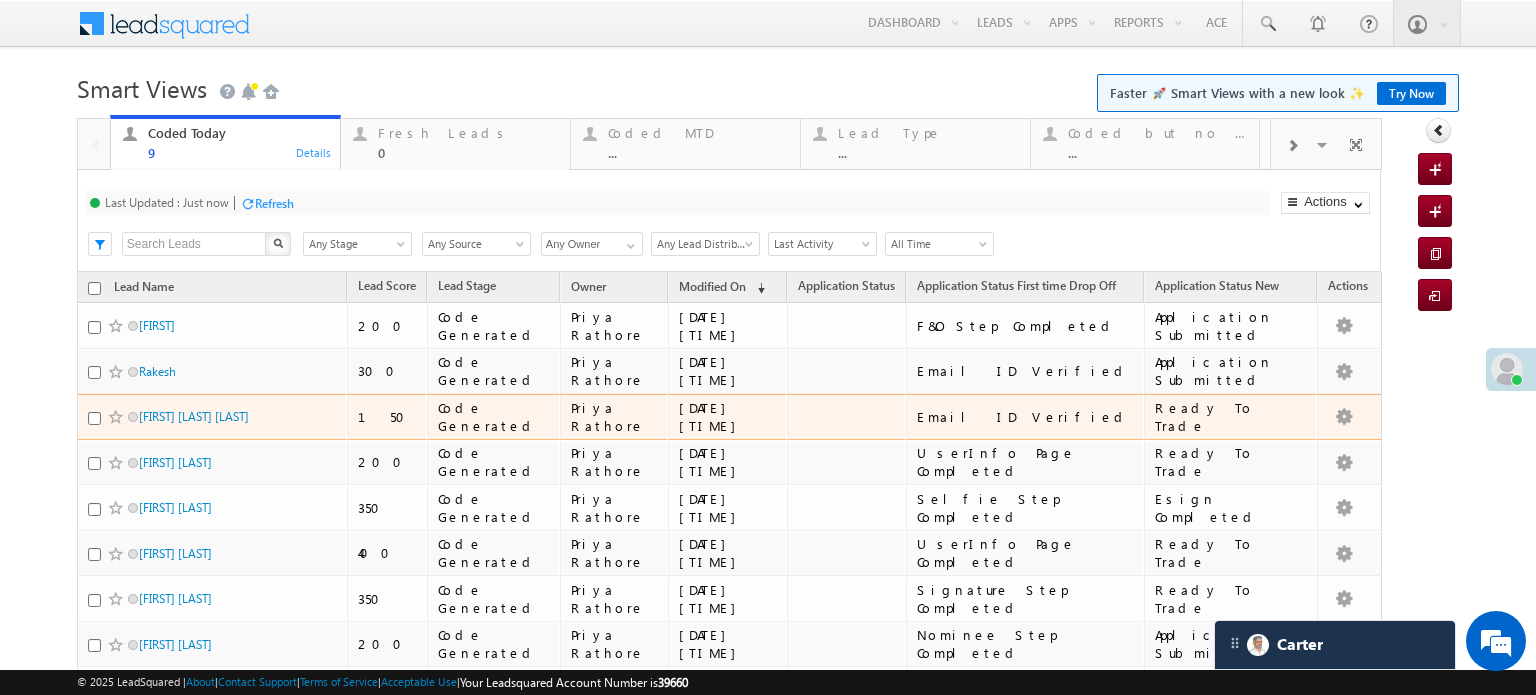 scroll, scrollTop: 0, scrollLeft: 0, axis: both 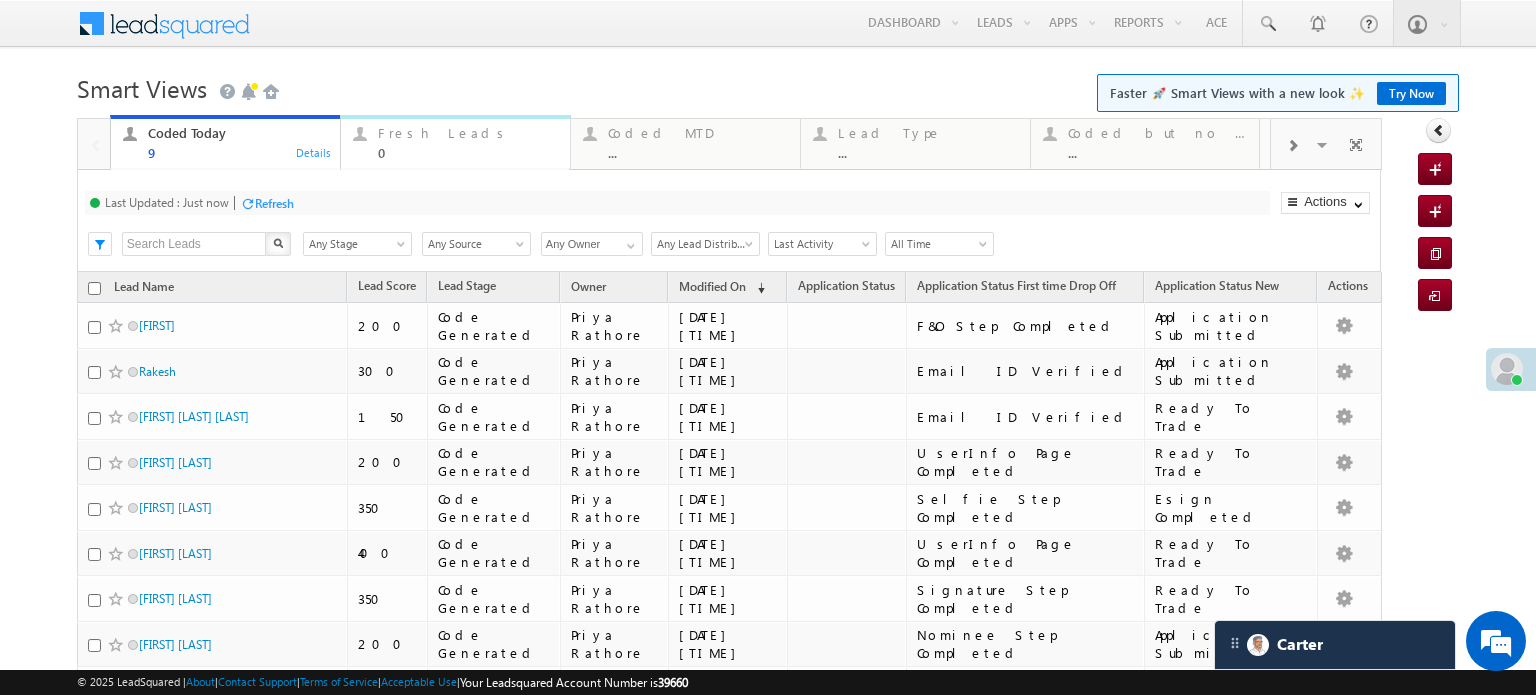 click on "Fresh Leads 0 Details" at bounding box center [455, 142] 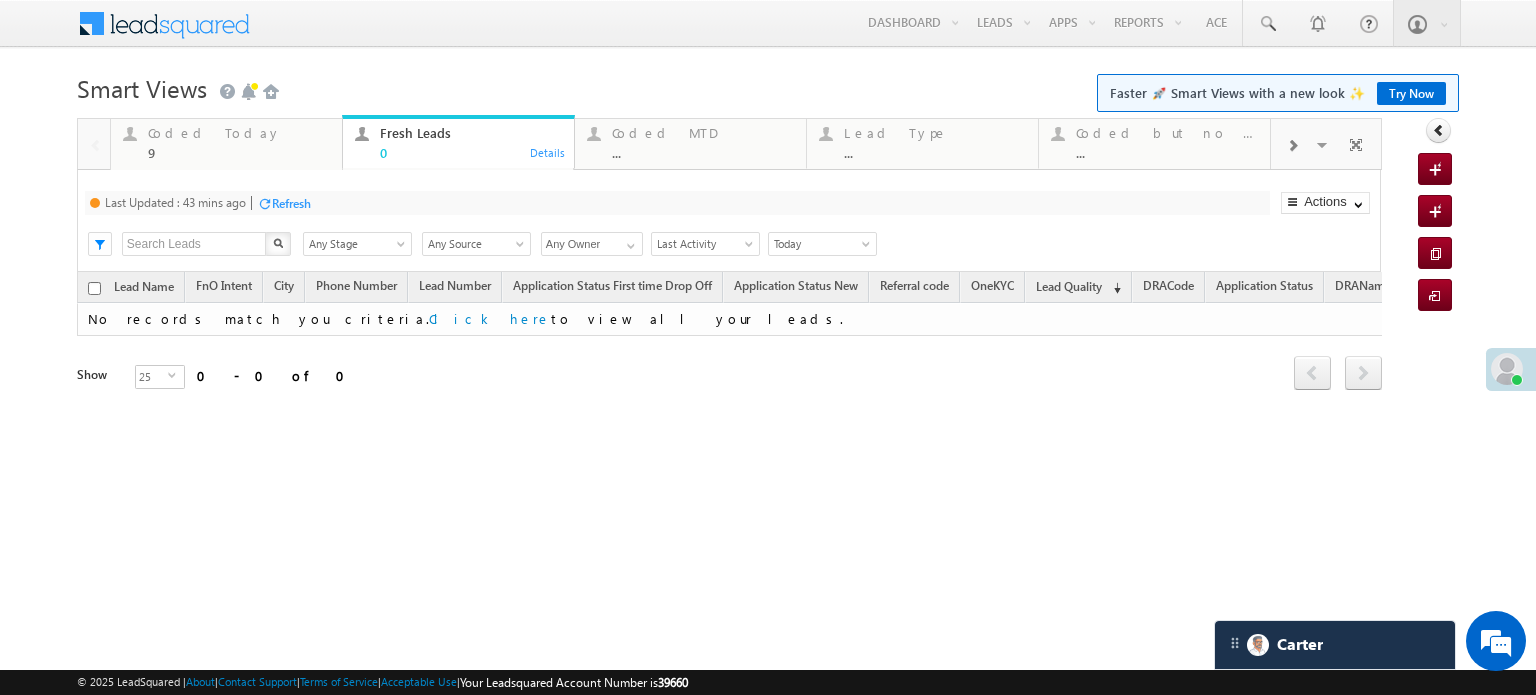 click on "Refresh" at bounding box center (291, 203) 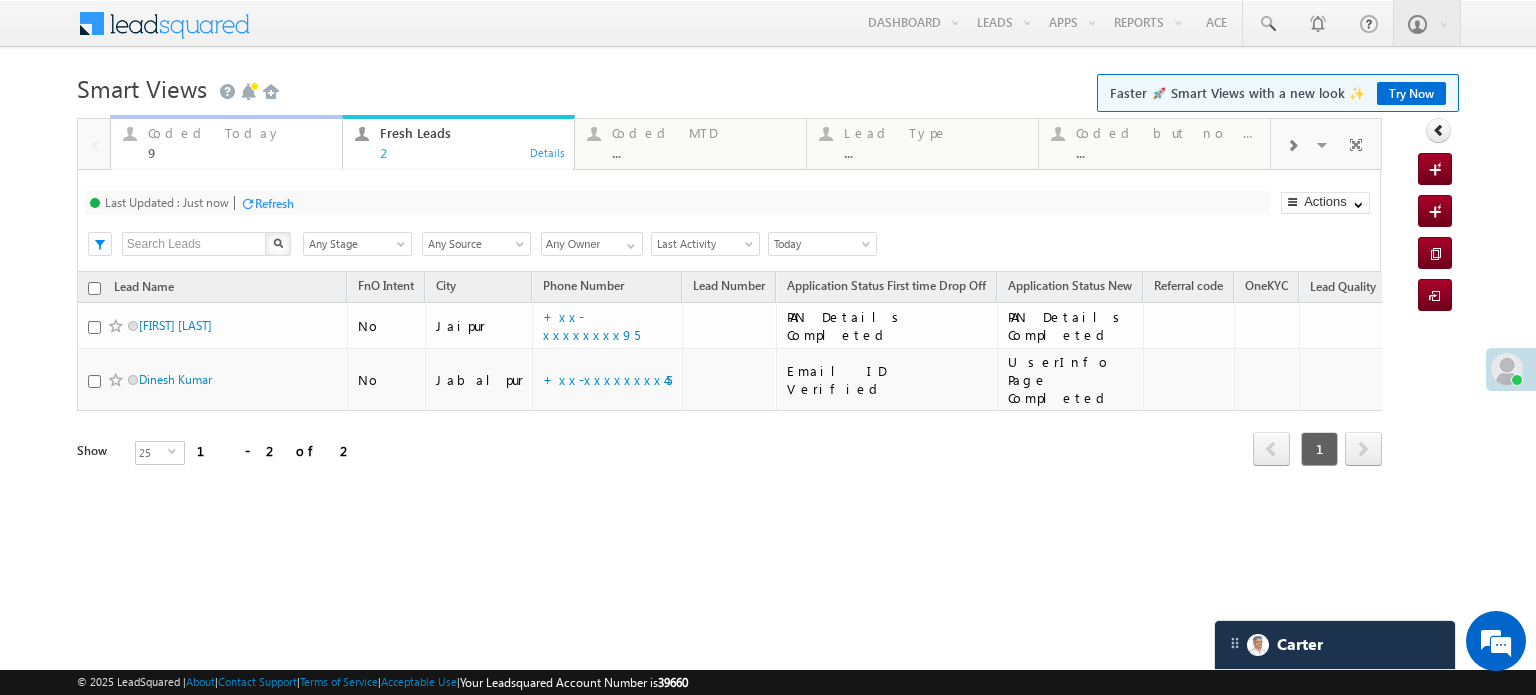 click on "Coded Today" at bounding box center (239, 133) 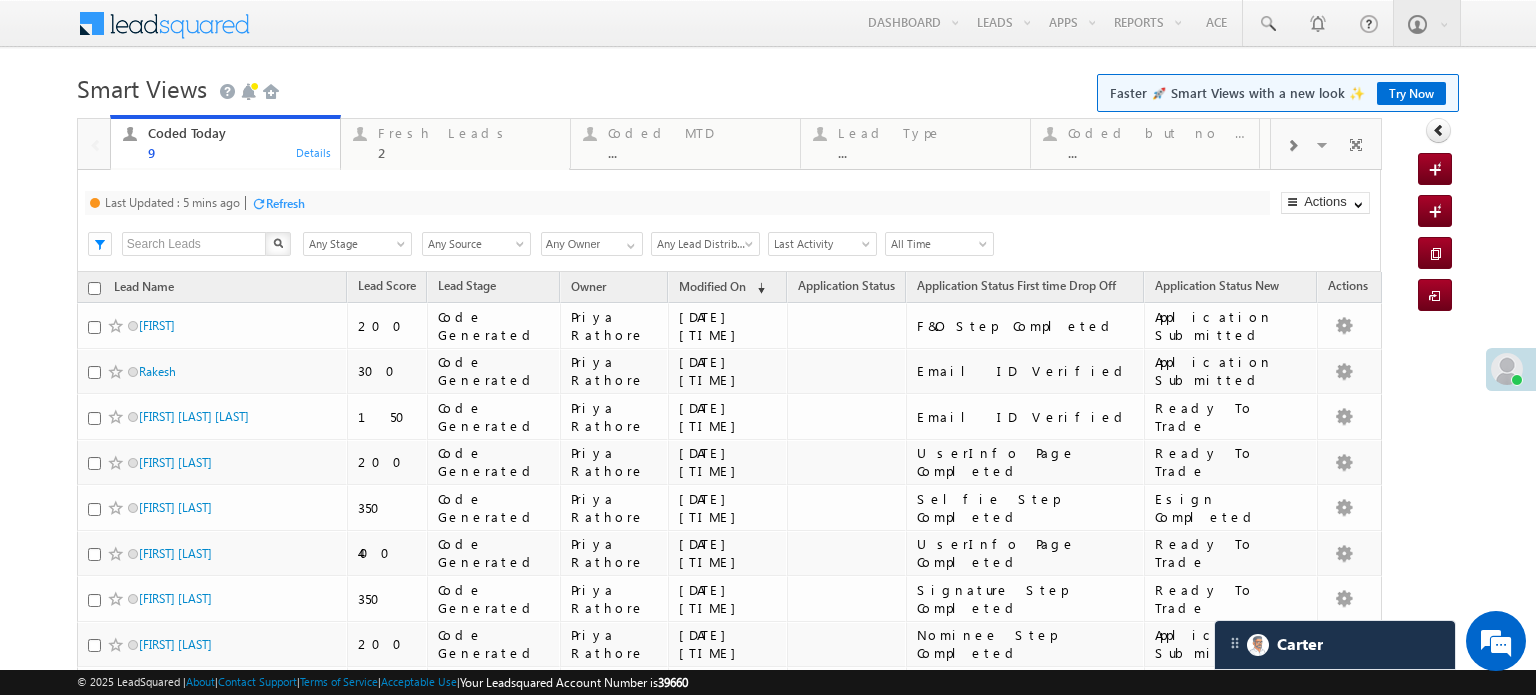 click on "Refresh" at bounding box center (278, 202) 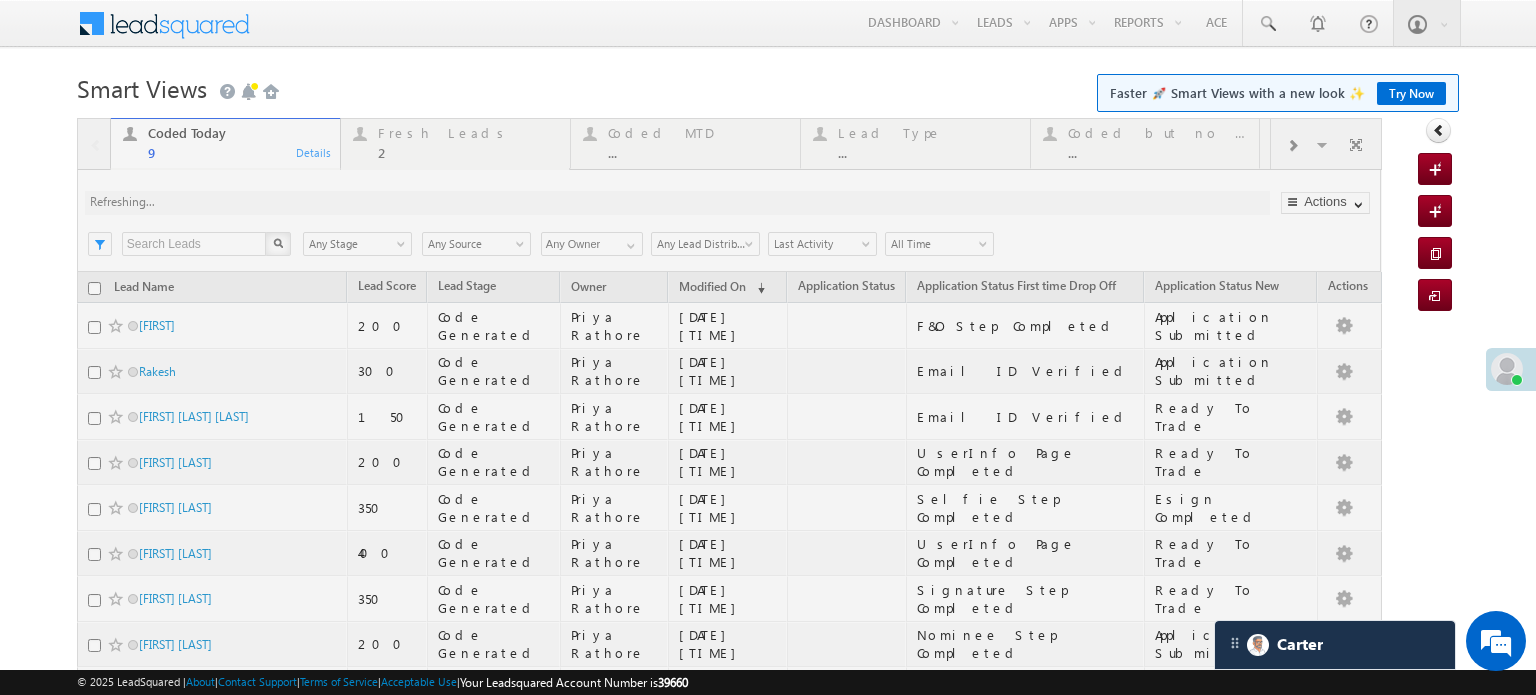click at bounding box center (729, 470) 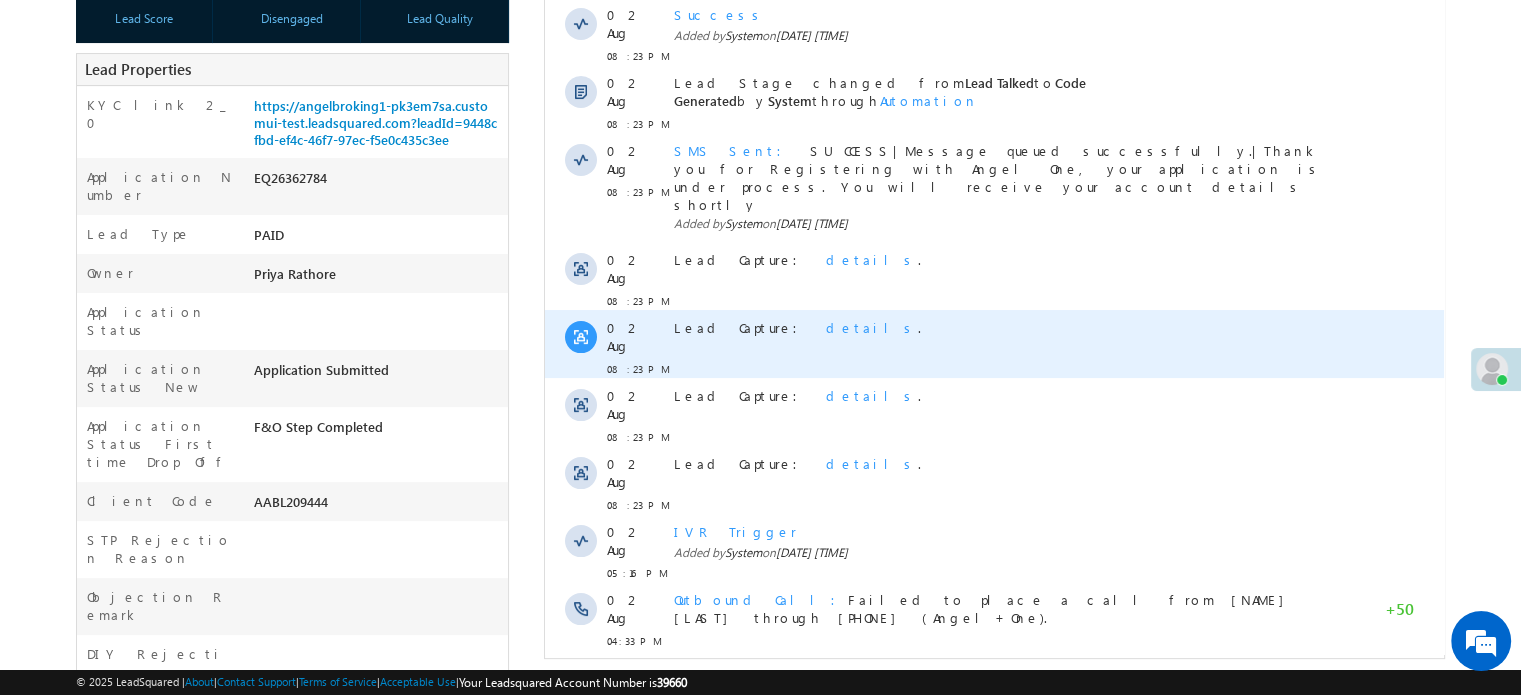 scroll, scrollTop: 0, scrollLeft: 0, axis: both 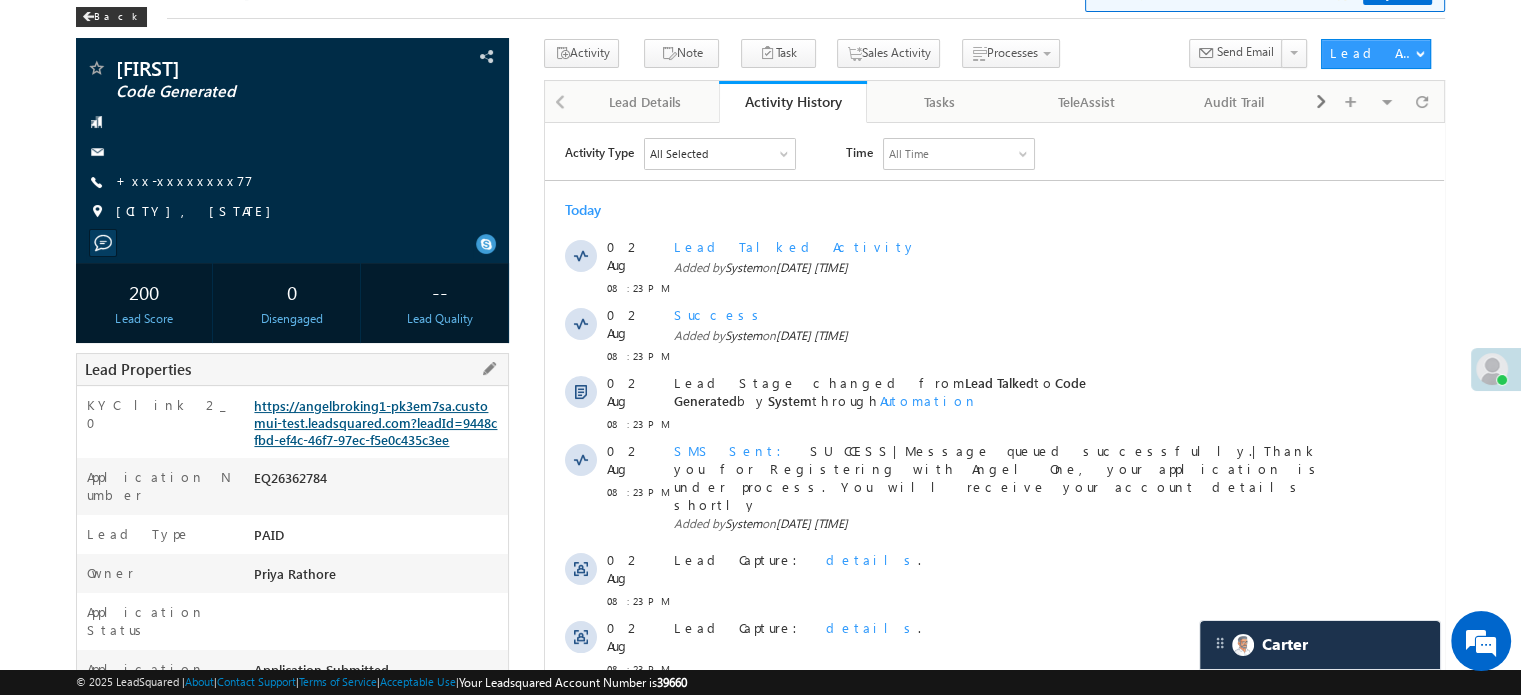 click on "https://angelbroking1-pk3em7sa.customui-test.leadsquared.com?leadId=9448cfbd-ef4c-46f7-97ec-f5e0c435c3ee" at bounding box center (375, 422) 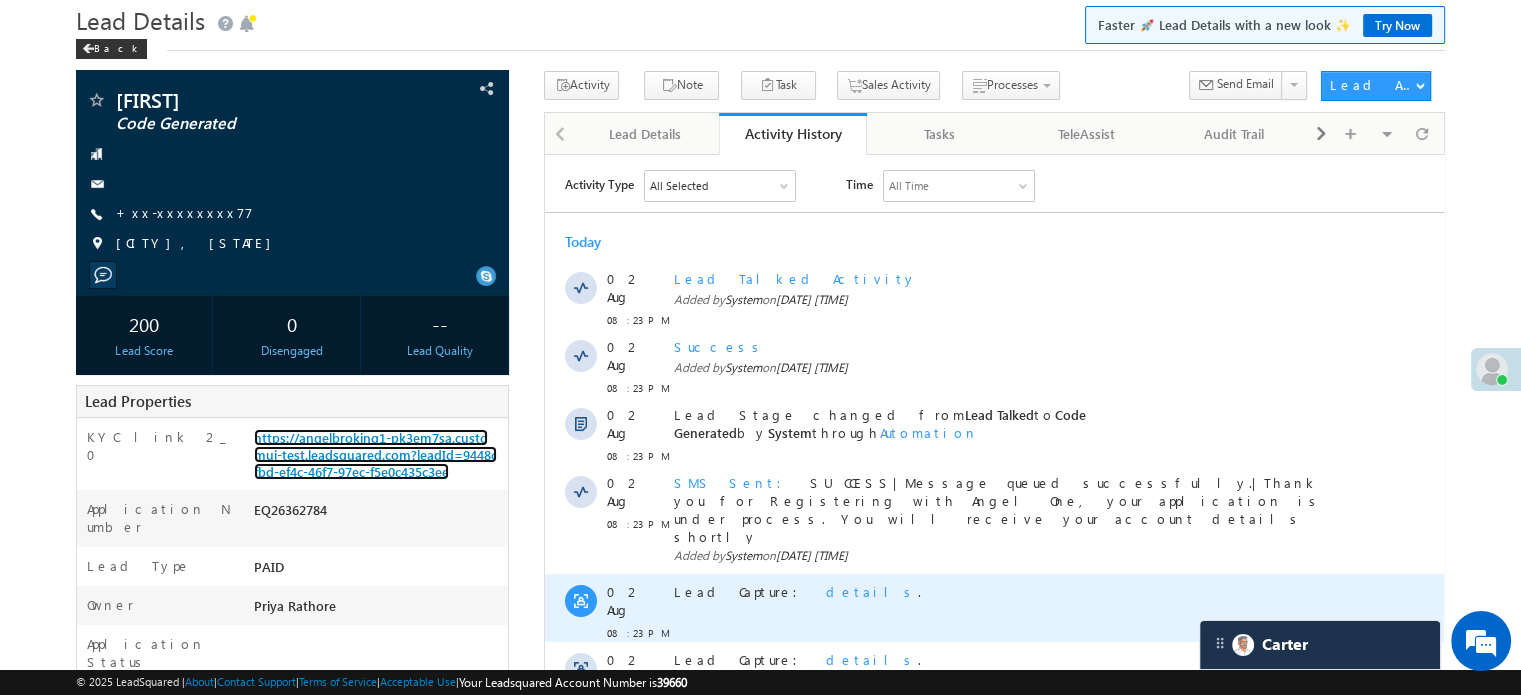 scroll, scrollTop: 0, scrollLeft: 0, axis: both 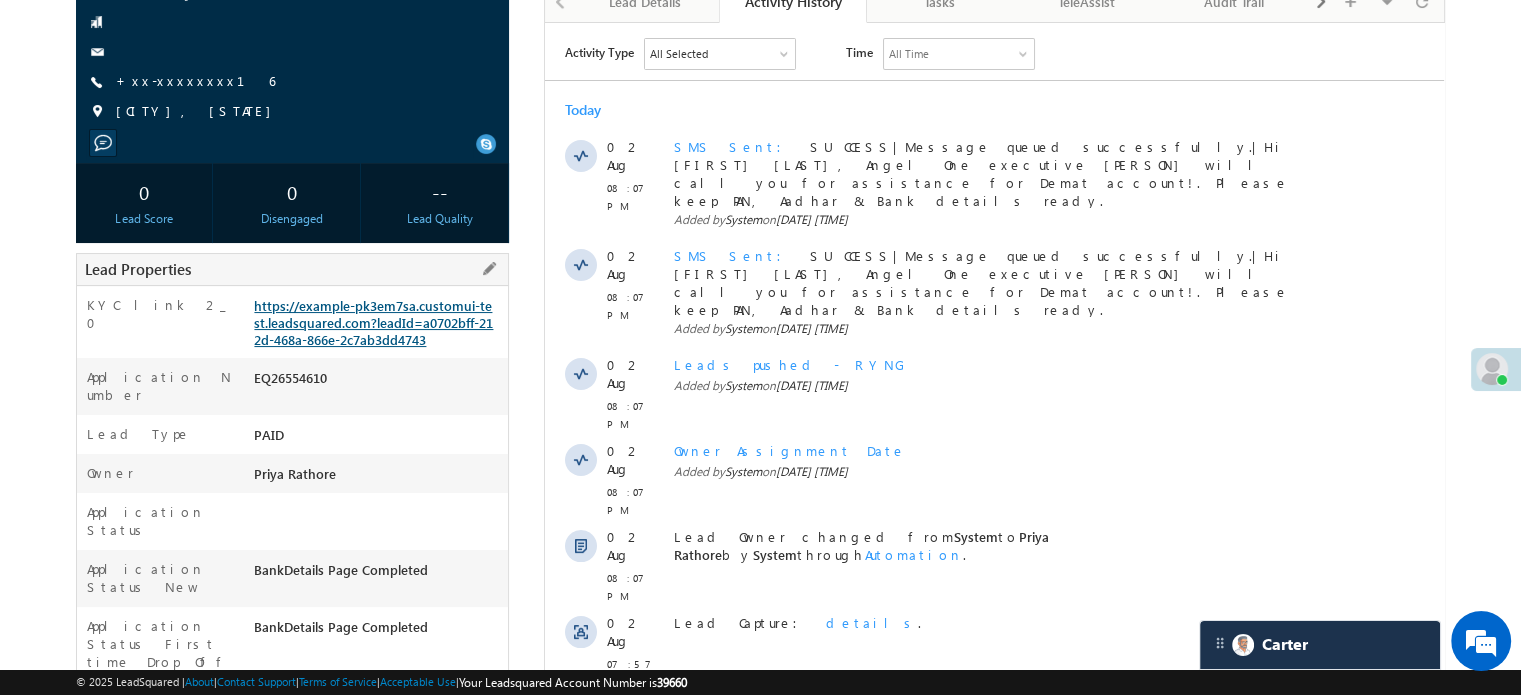 click on "https://example-pk3em7sa.customui-test.leadsquared.com?leadId=a0702bff-212d-468a-866e-2c7ab3dd4743" at bounding box center (373, 322) 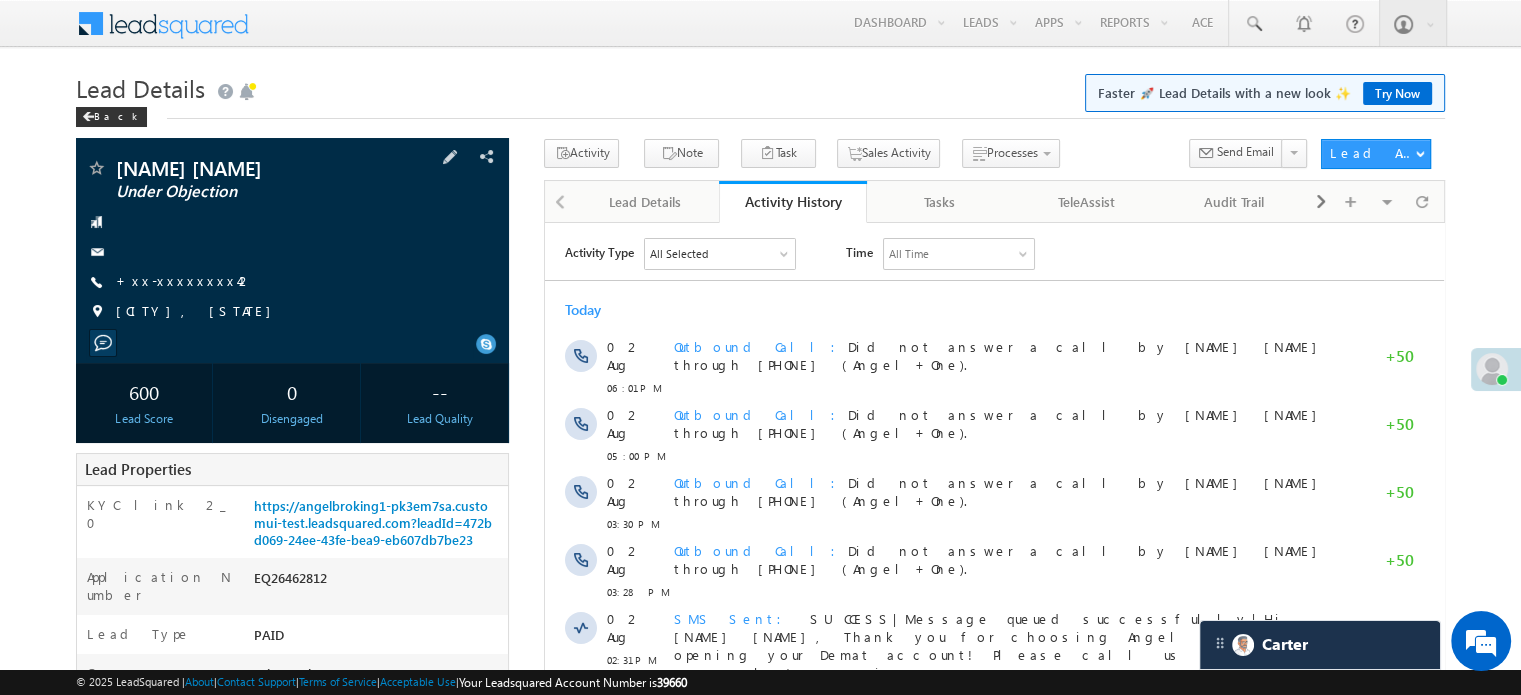 scroll, scrollTop: 0, scrollLeft: 0, axis: both 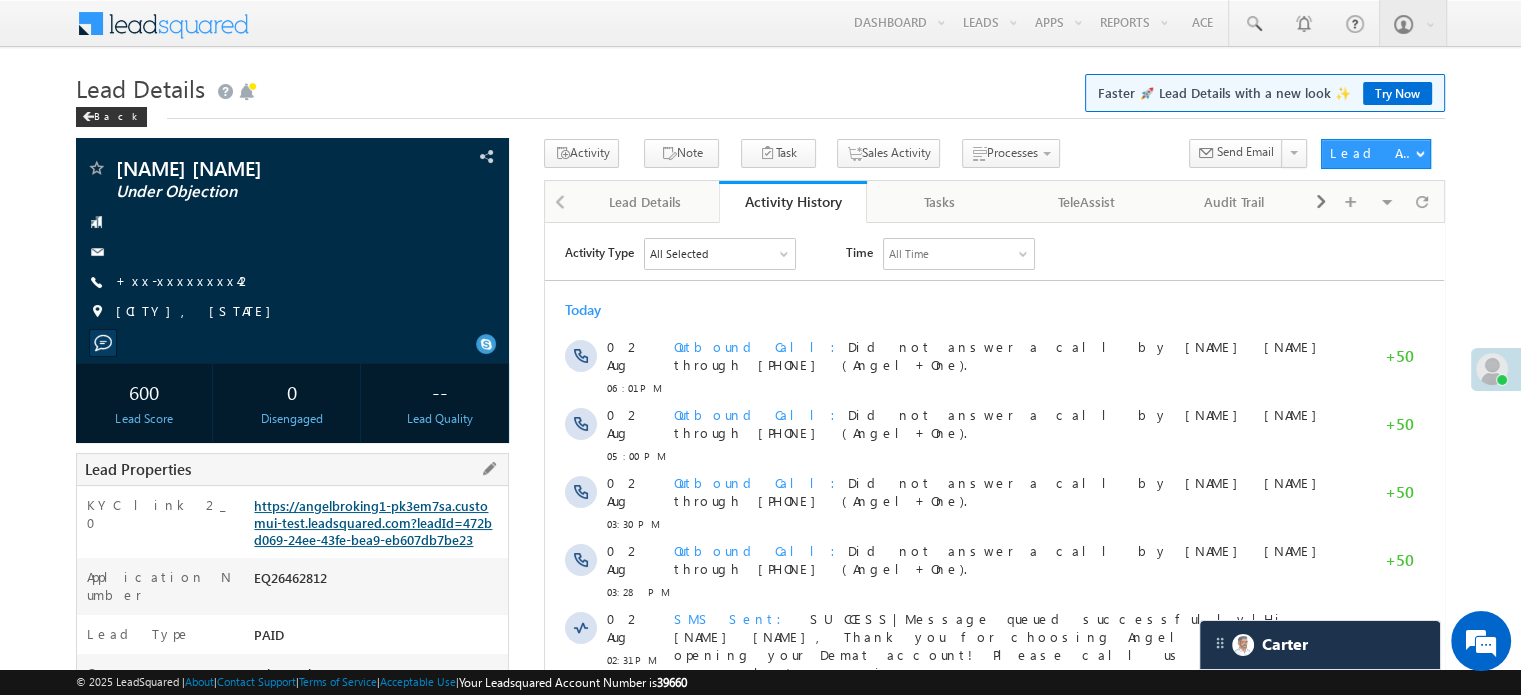 click on "https://angelbroking1-pk3em7sa.customui-test.leadsquared.com?leadId=472bd069-24ee-43fe-bea9-eb607db7be23" at bounding box center [373, 522] 